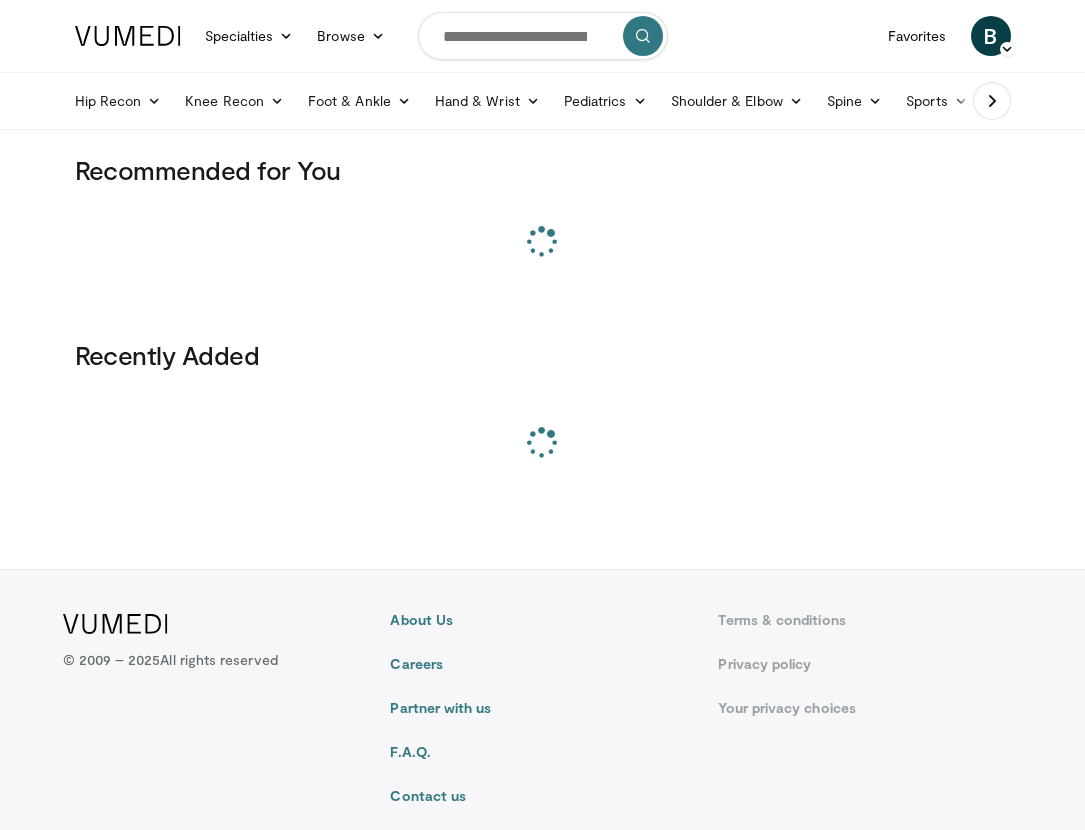 scroll, scrollTop: 0, scrollLeft: 0, axis: both 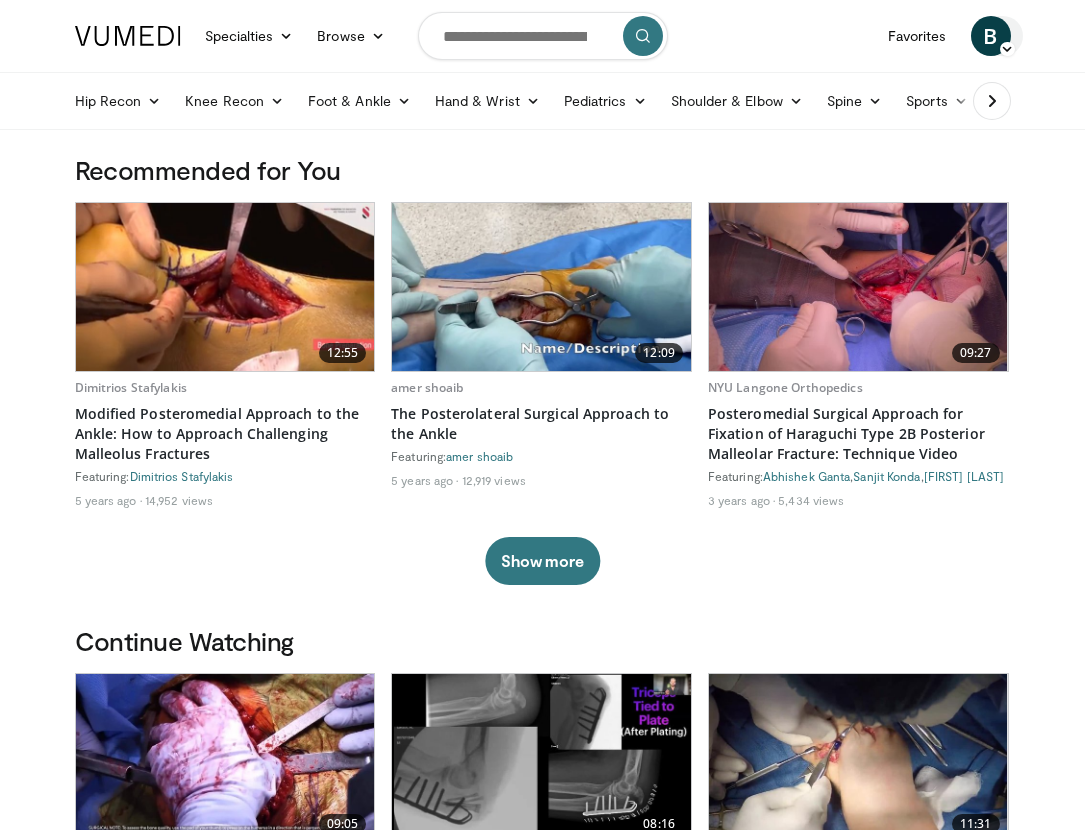 click on "B" at bounding box center [991, 36] 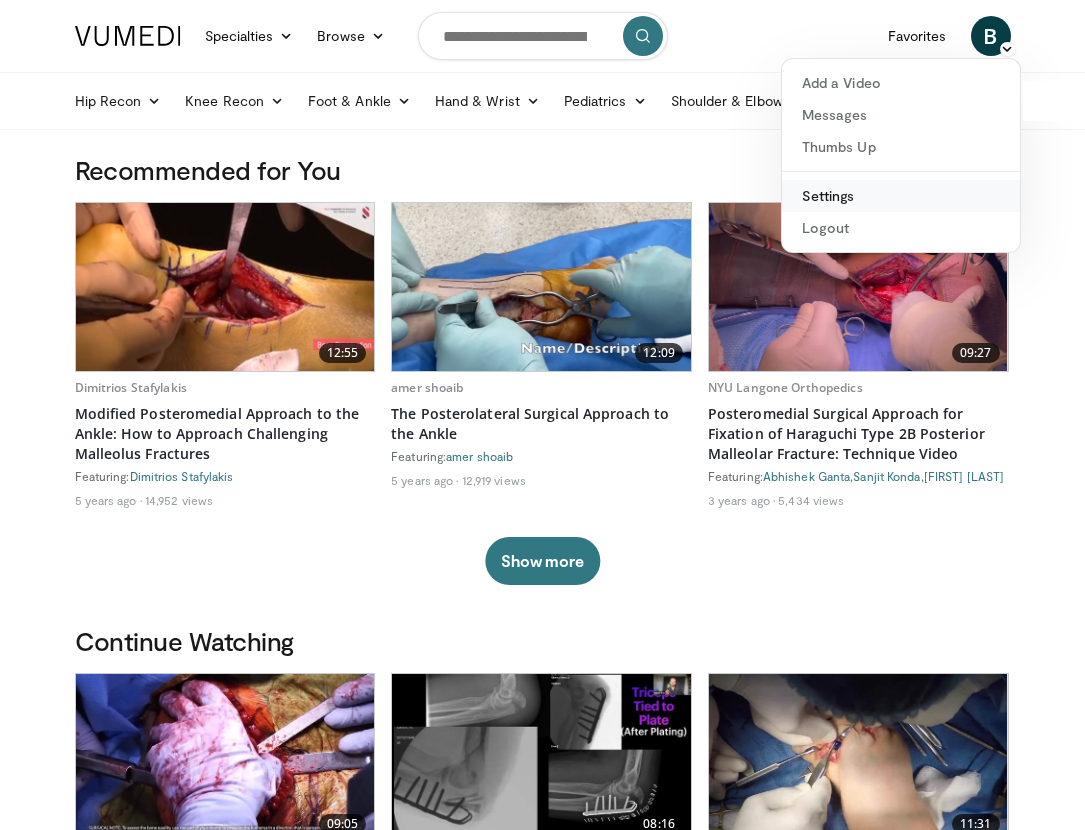 click on "Settings" at bounding box center (901, 196) 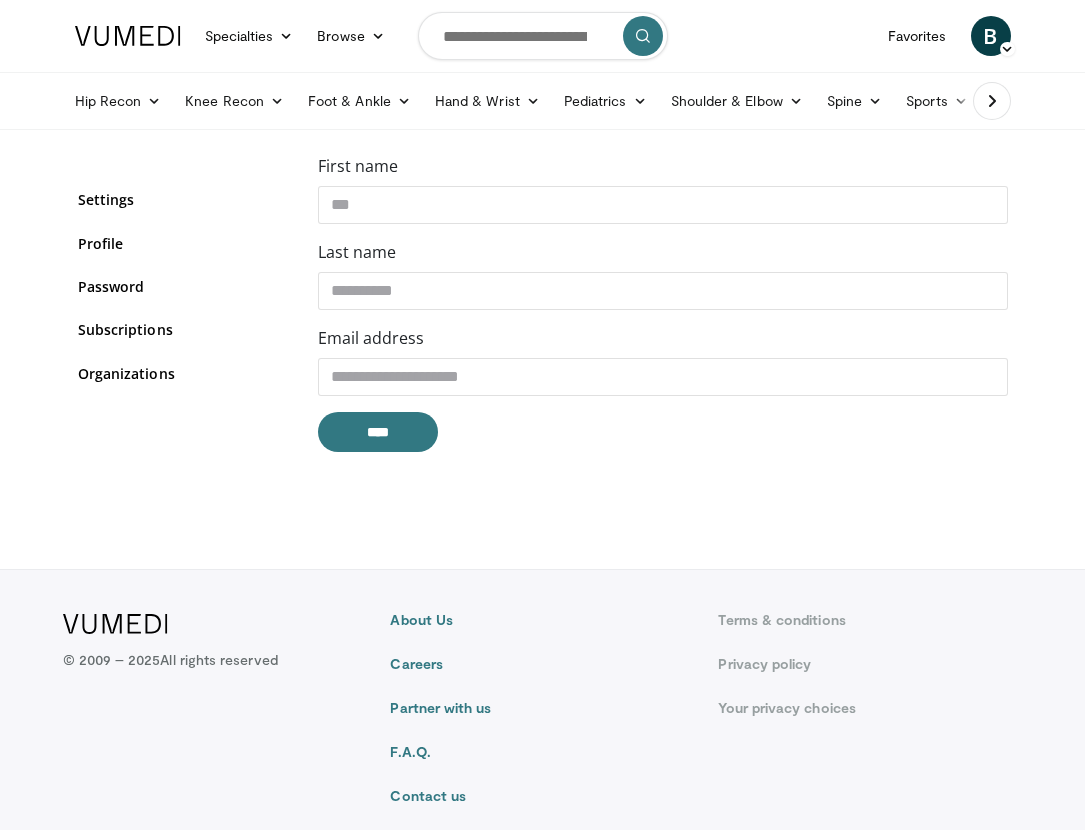 scroll, scrollTop: 0, scrollLeft: 0, axis: both 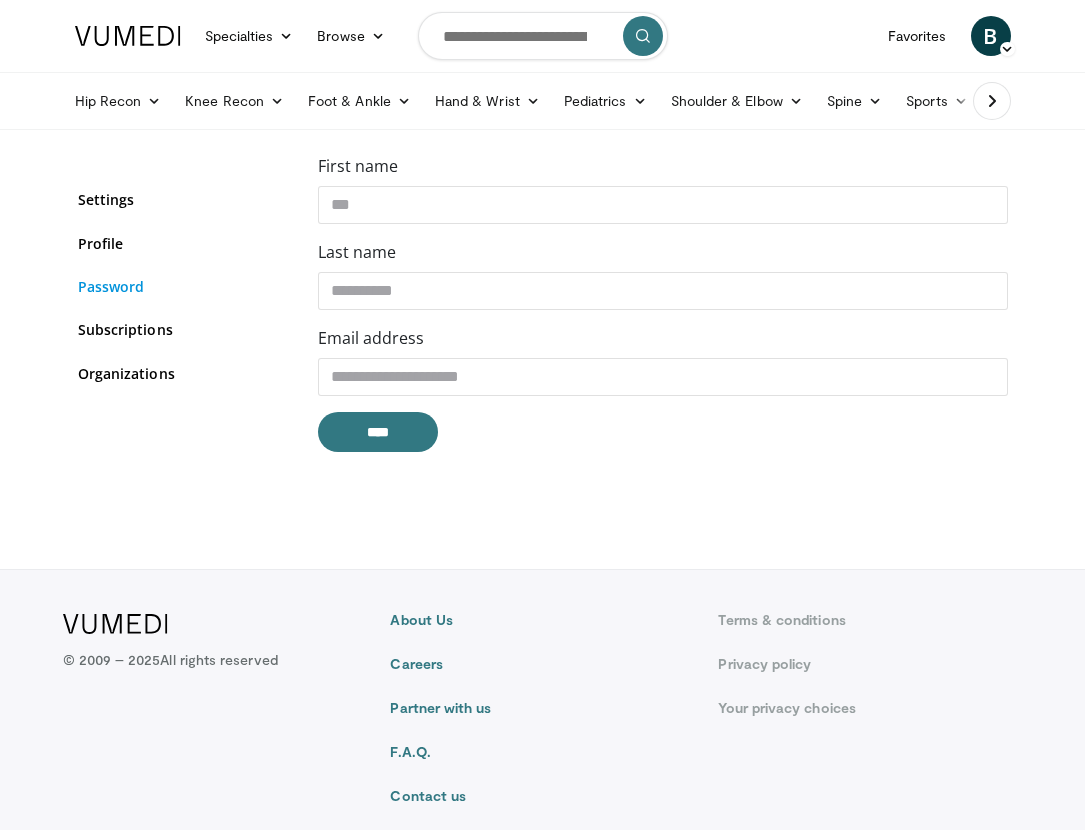 click on "Password" at bounding box center (183, 286) 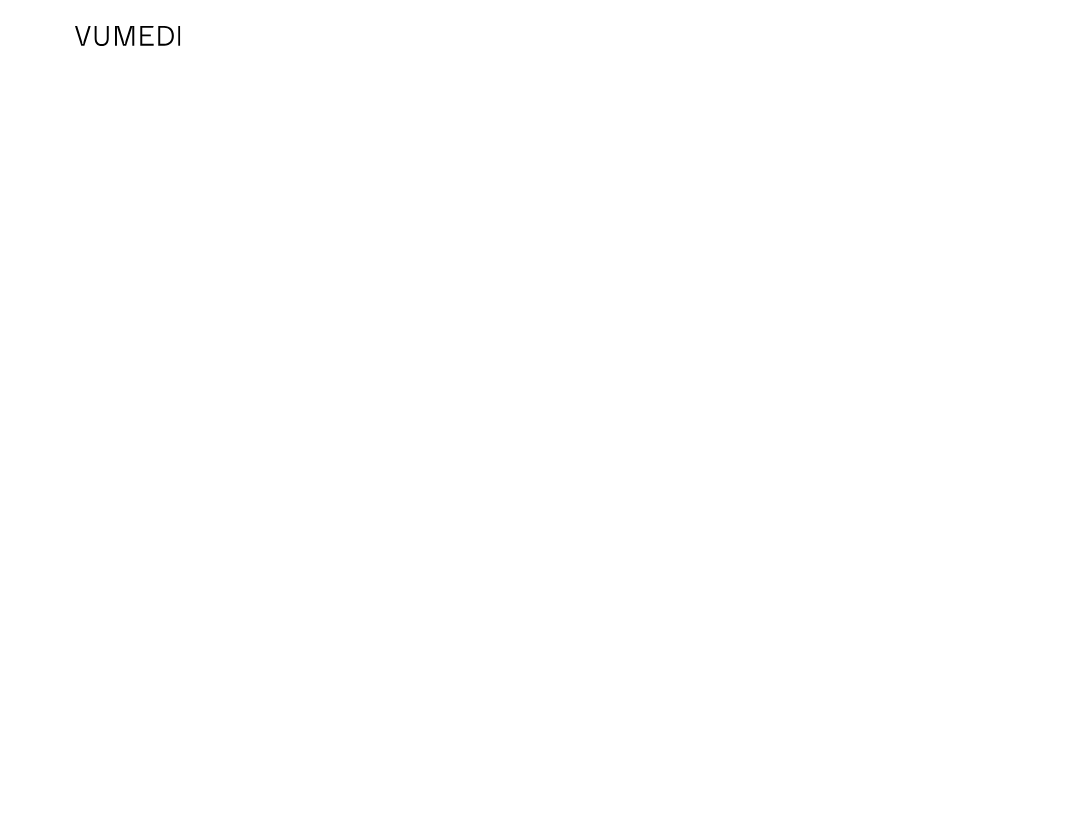 scroll, scrollTop: 0, scrollLeft: 0, axis: both 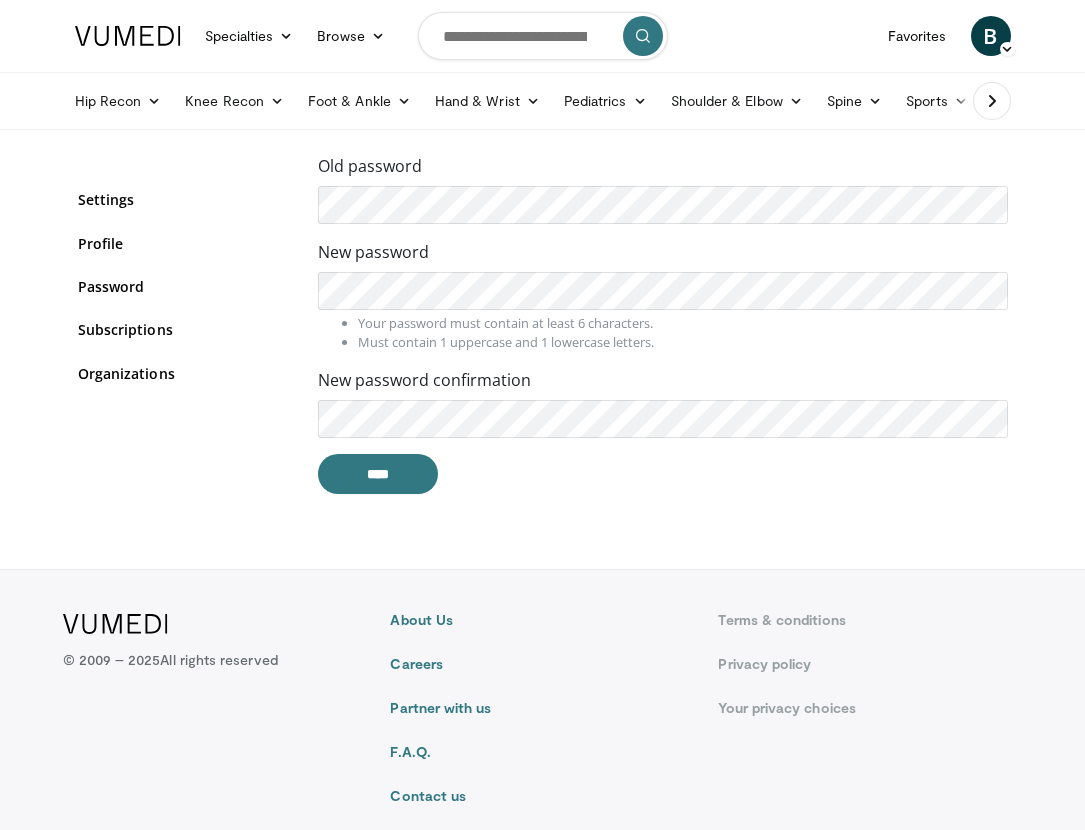 drag, startPoint x: 548, startPoint y: 279, endPoint x: 1023, endPoint y: 186, distance: 484.0186 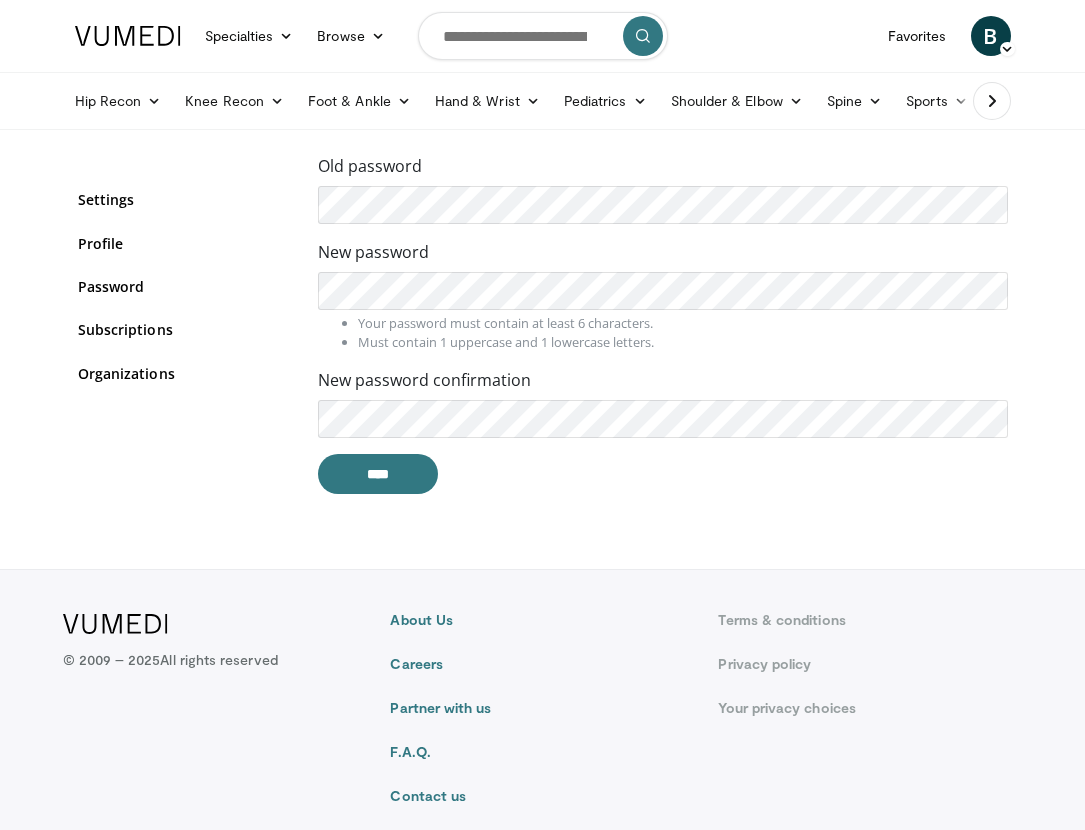 click at bounding box center (984, 291) 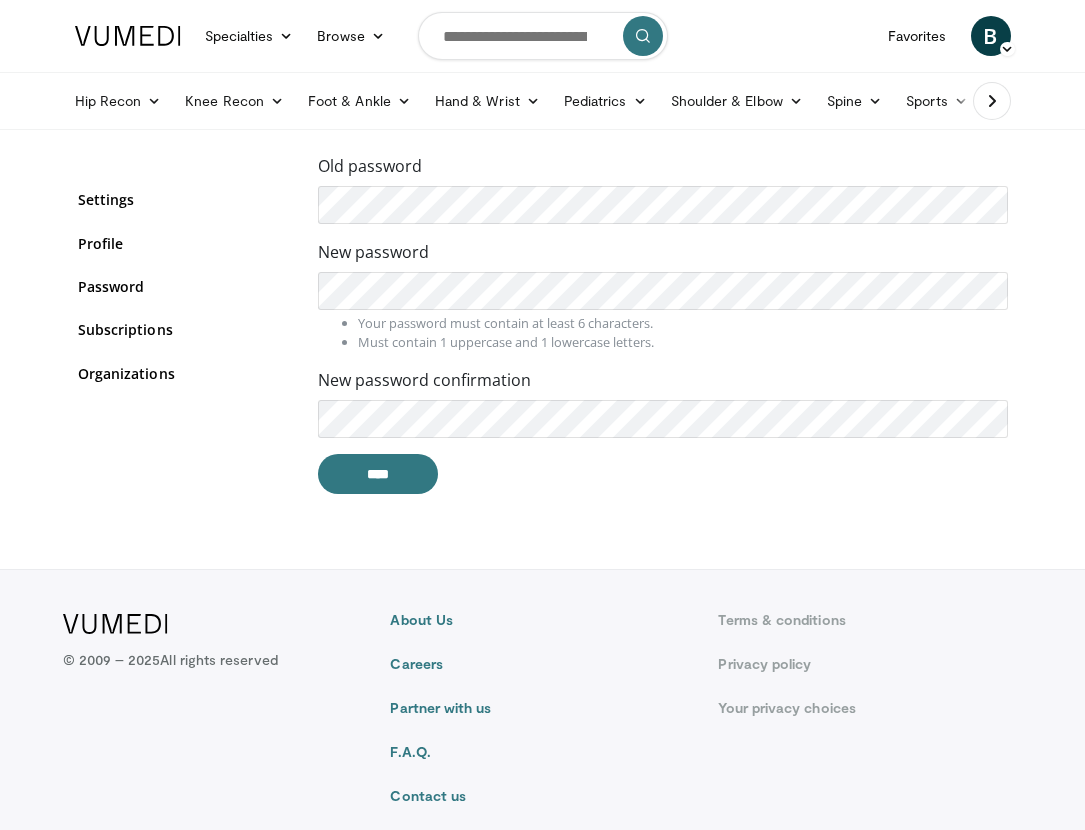 click at bounding box center (984, 419) 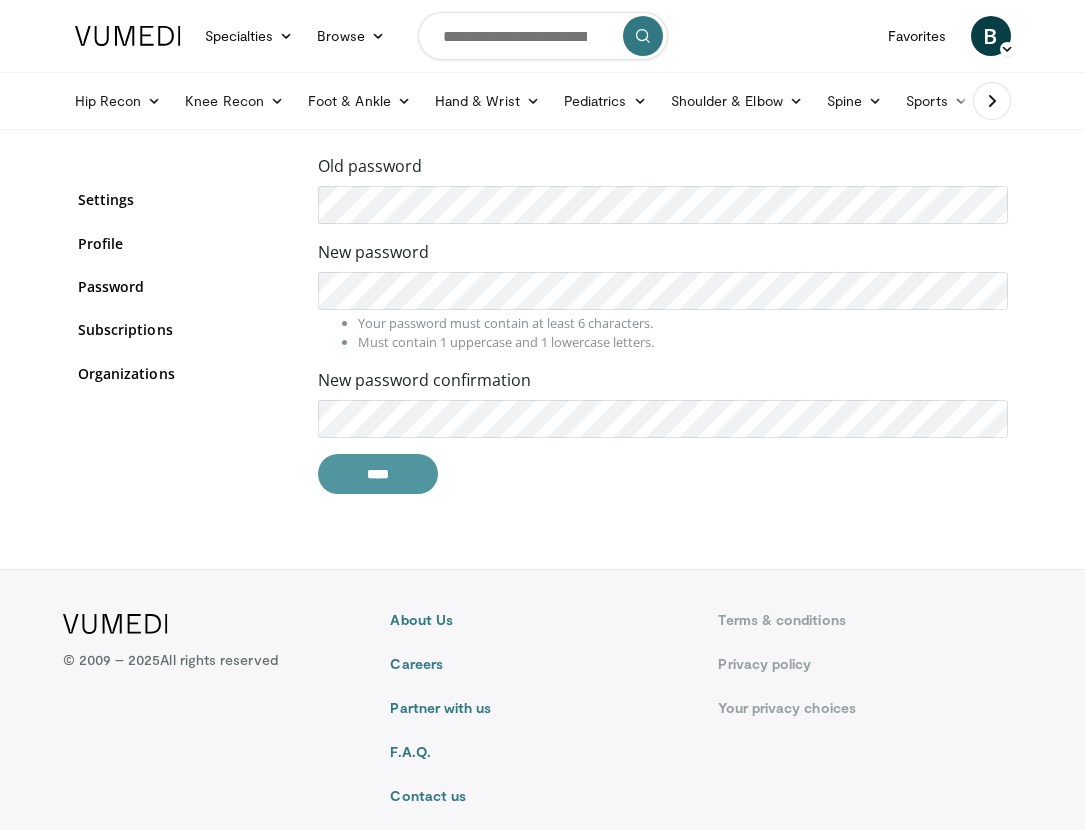 click on "****" at bounding box center (378, 474) 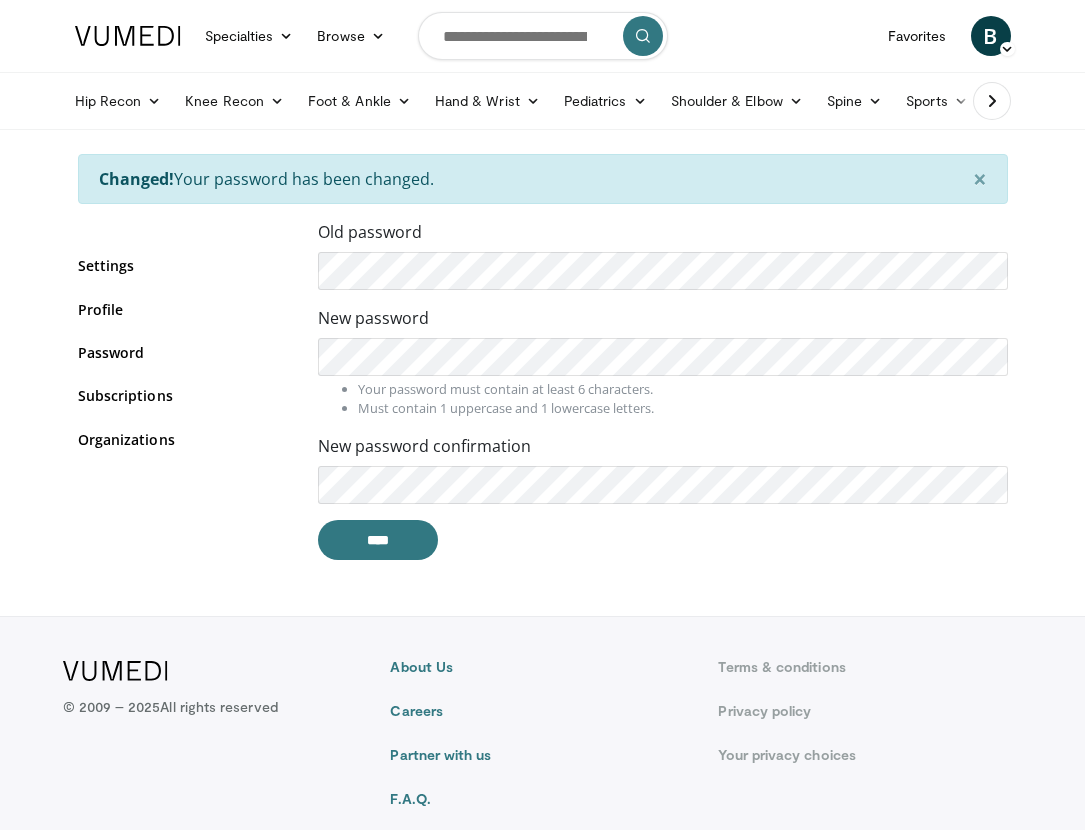 scroll, scrollTop: 0, scrollLeft: 0, axis: both 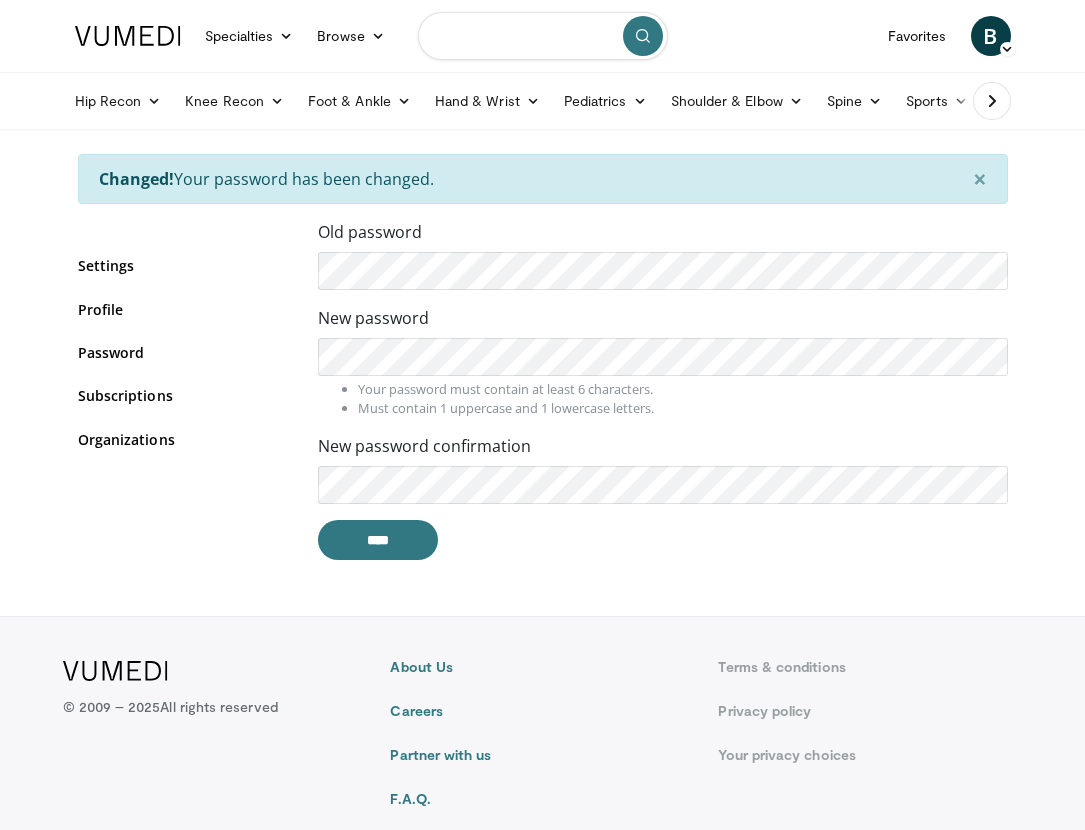 click at bounding box center (543, 36) 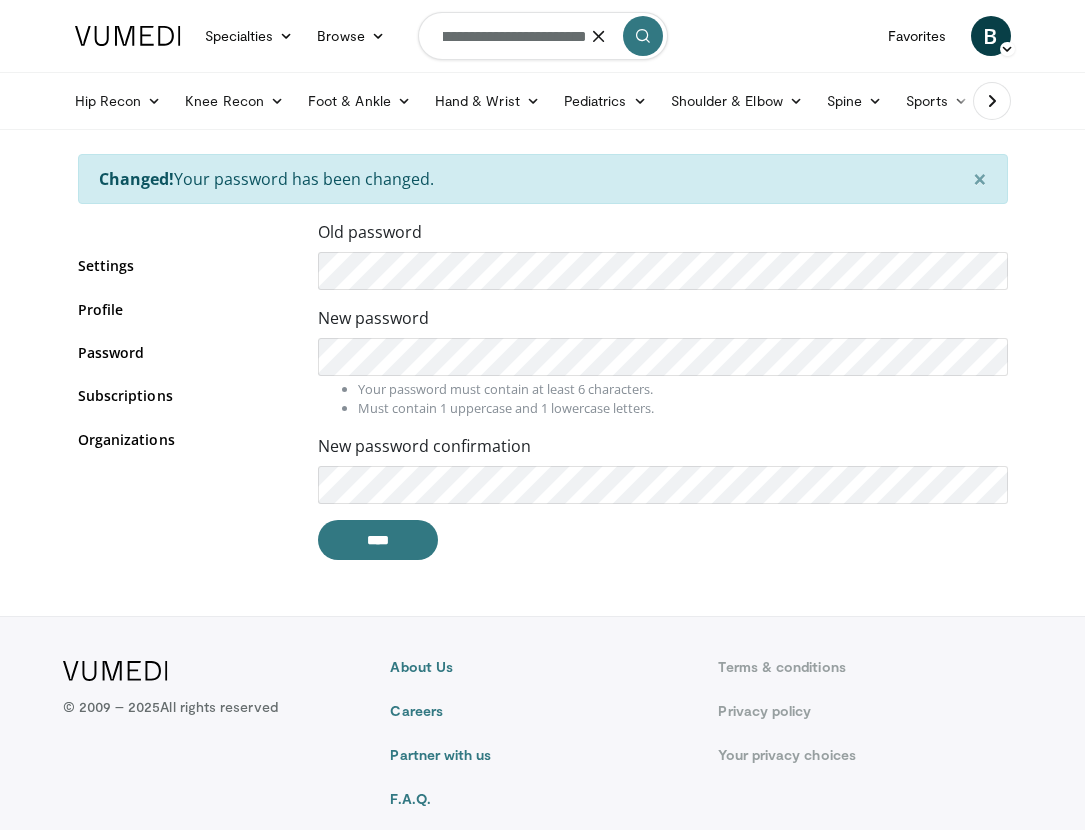 scroll, scrollTop: 0, scrollLeft: 47, axis: horizontal 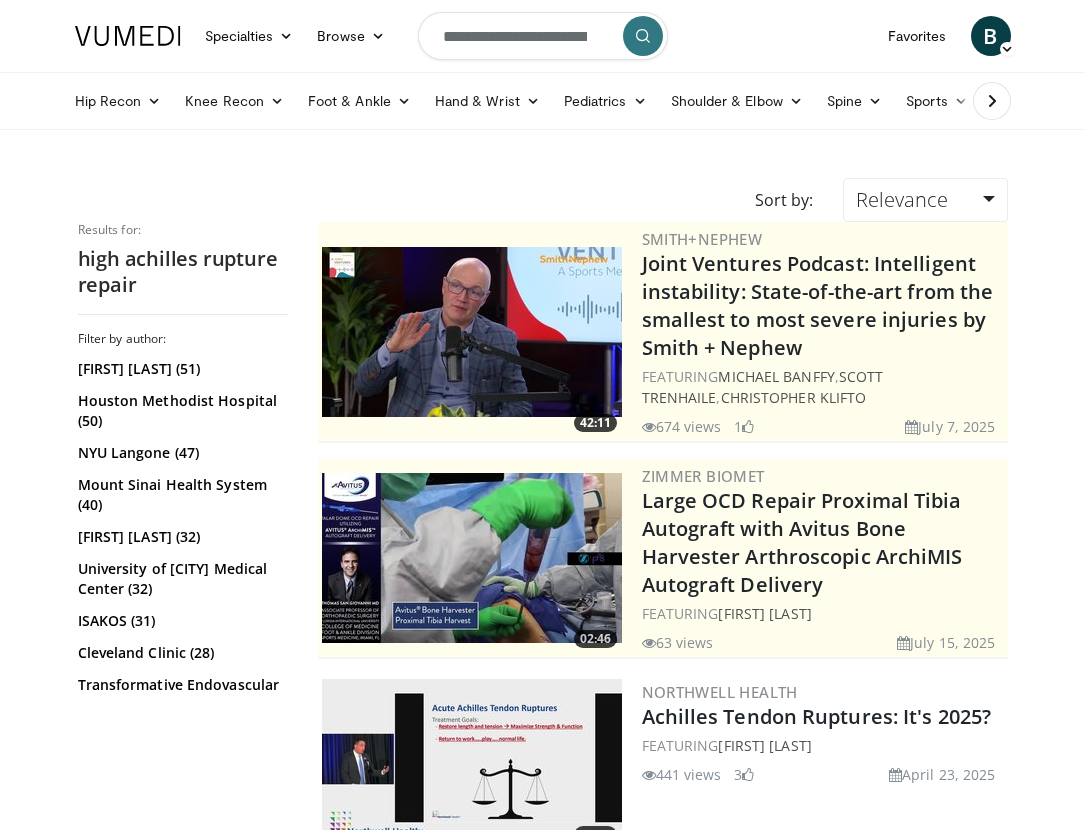 click on "**********" at bounding box center (543, 36) 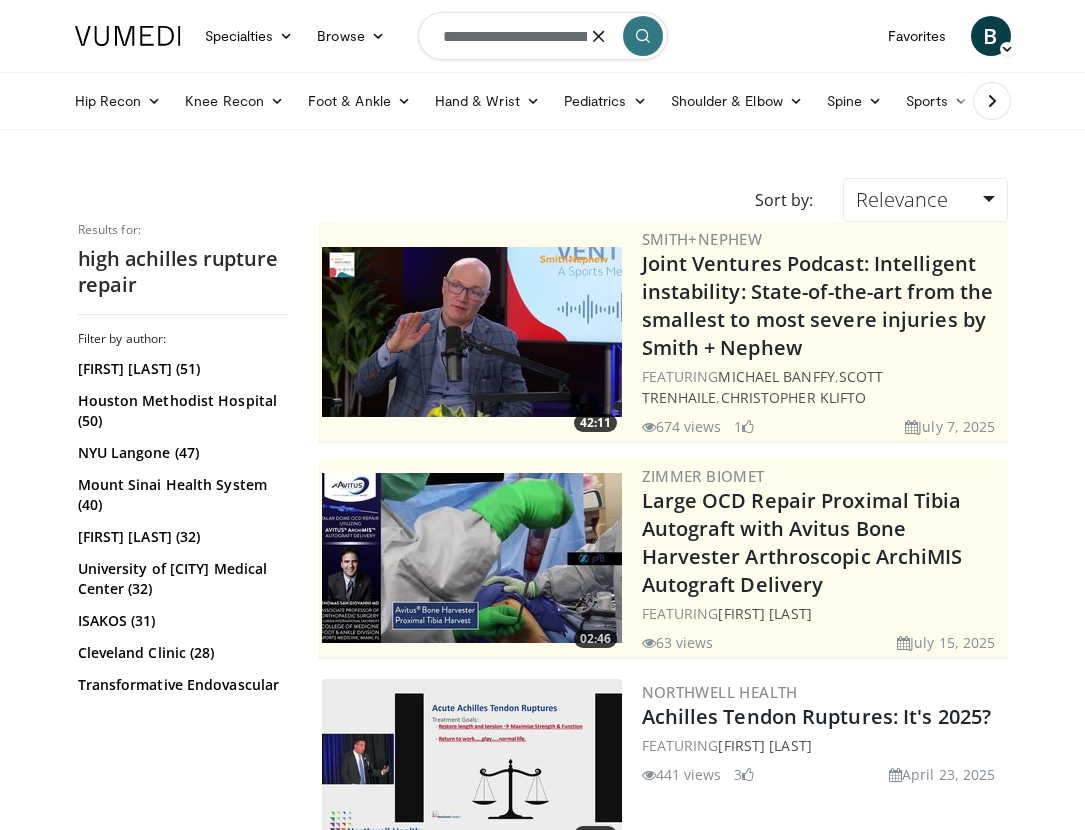 click on "**********" at bounding box center (543, 36) 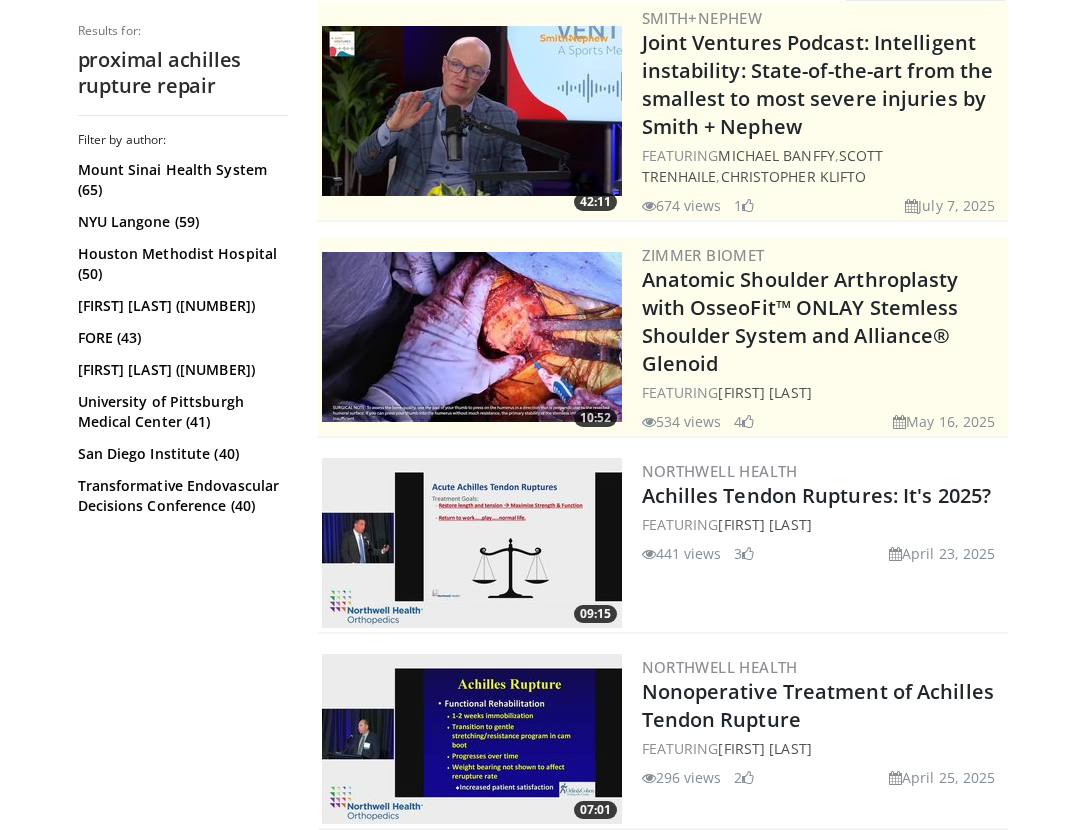 scroll, scrollTop: 216, scrollLeft: 0, axis: vertical 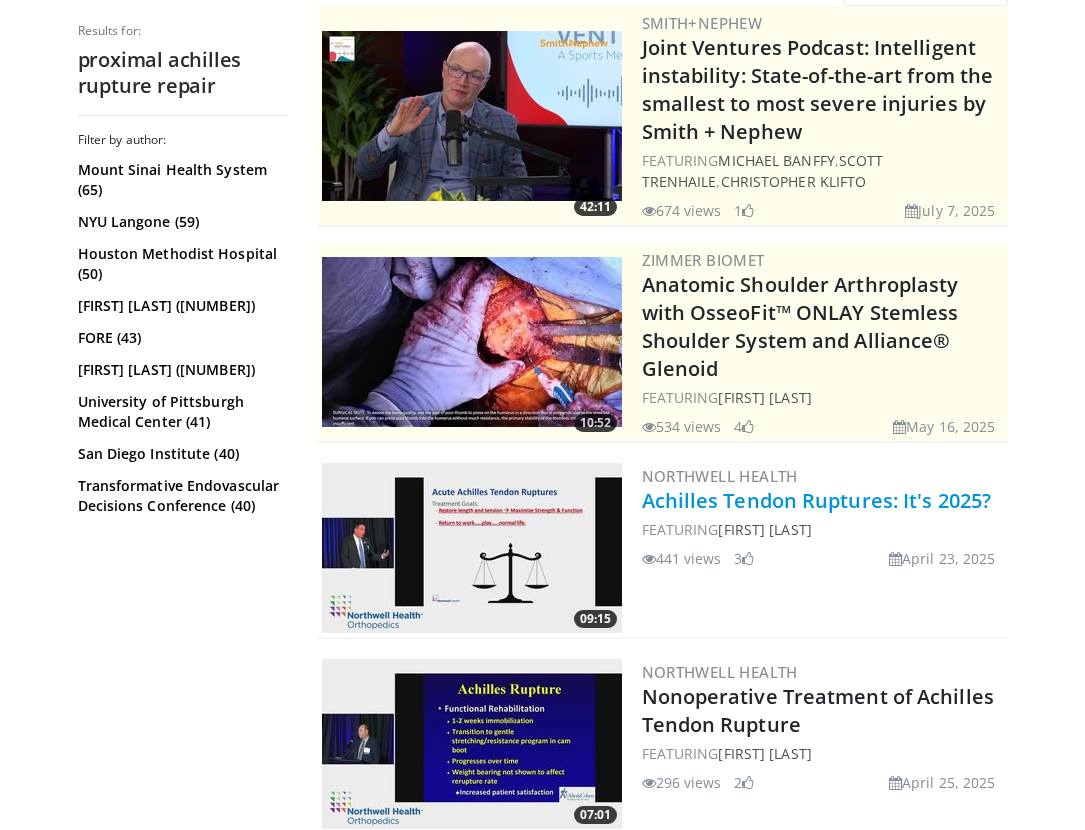 click on "Achilles Tendon Ruptures: It's 2025?" at bounding box center (817, 500) 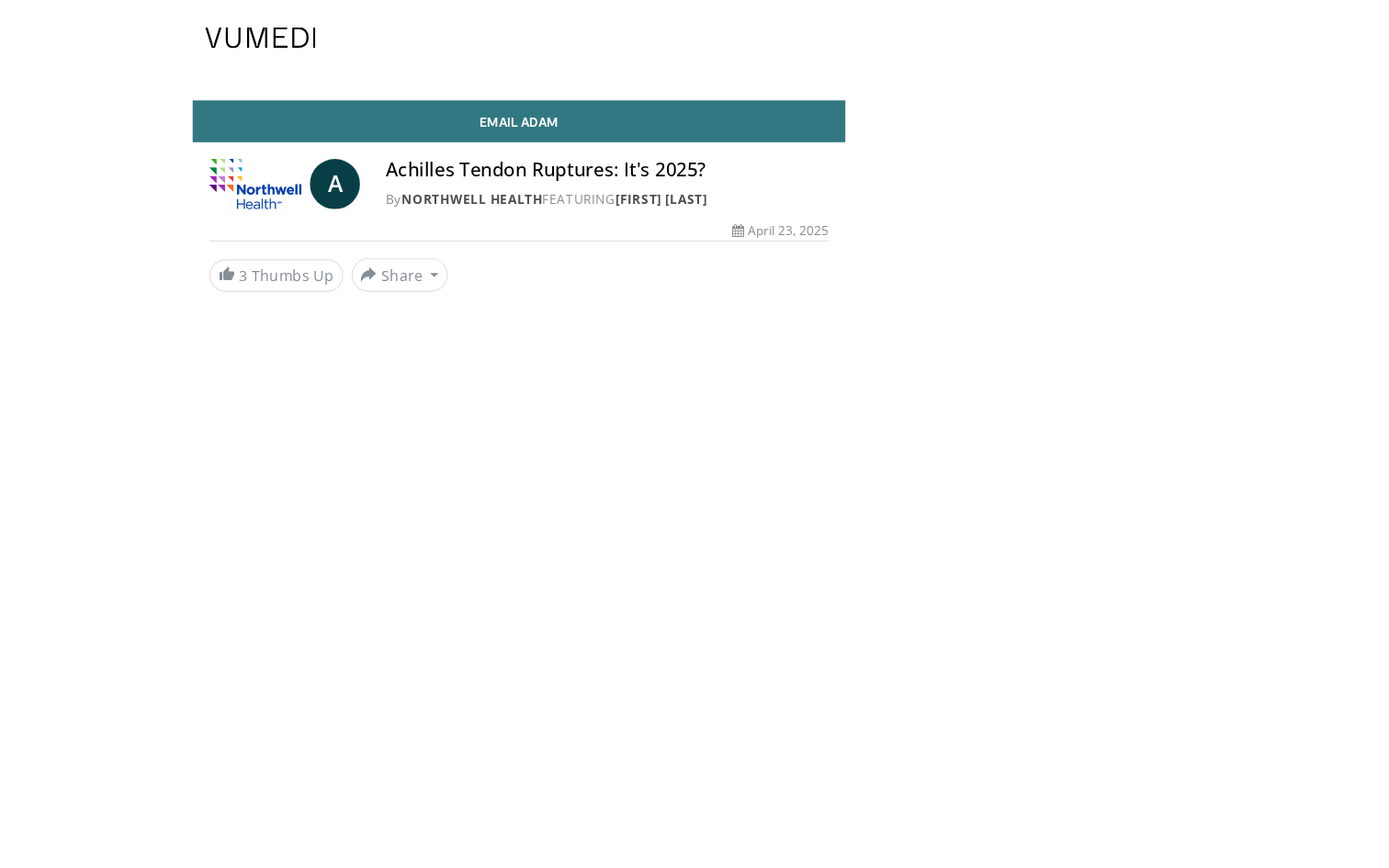 scroll, scrollTop: 0, scrollLeft: 0, axis: both 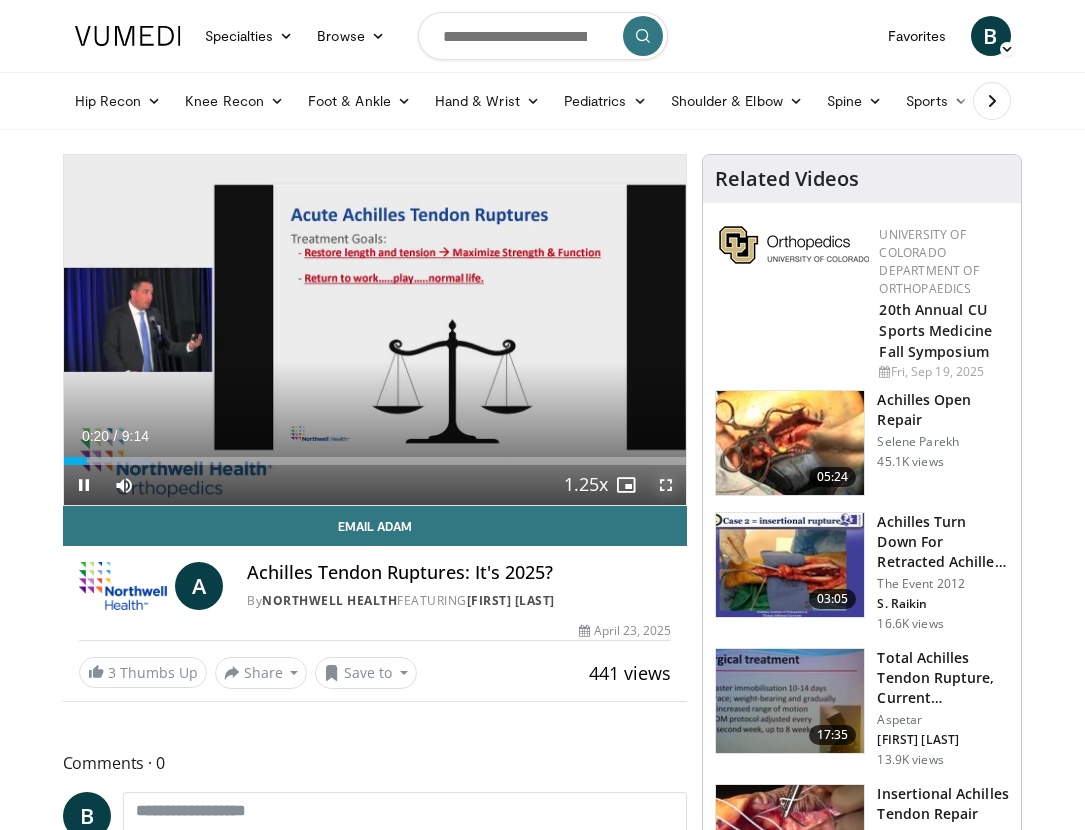 click at bounding box center (666, 485) 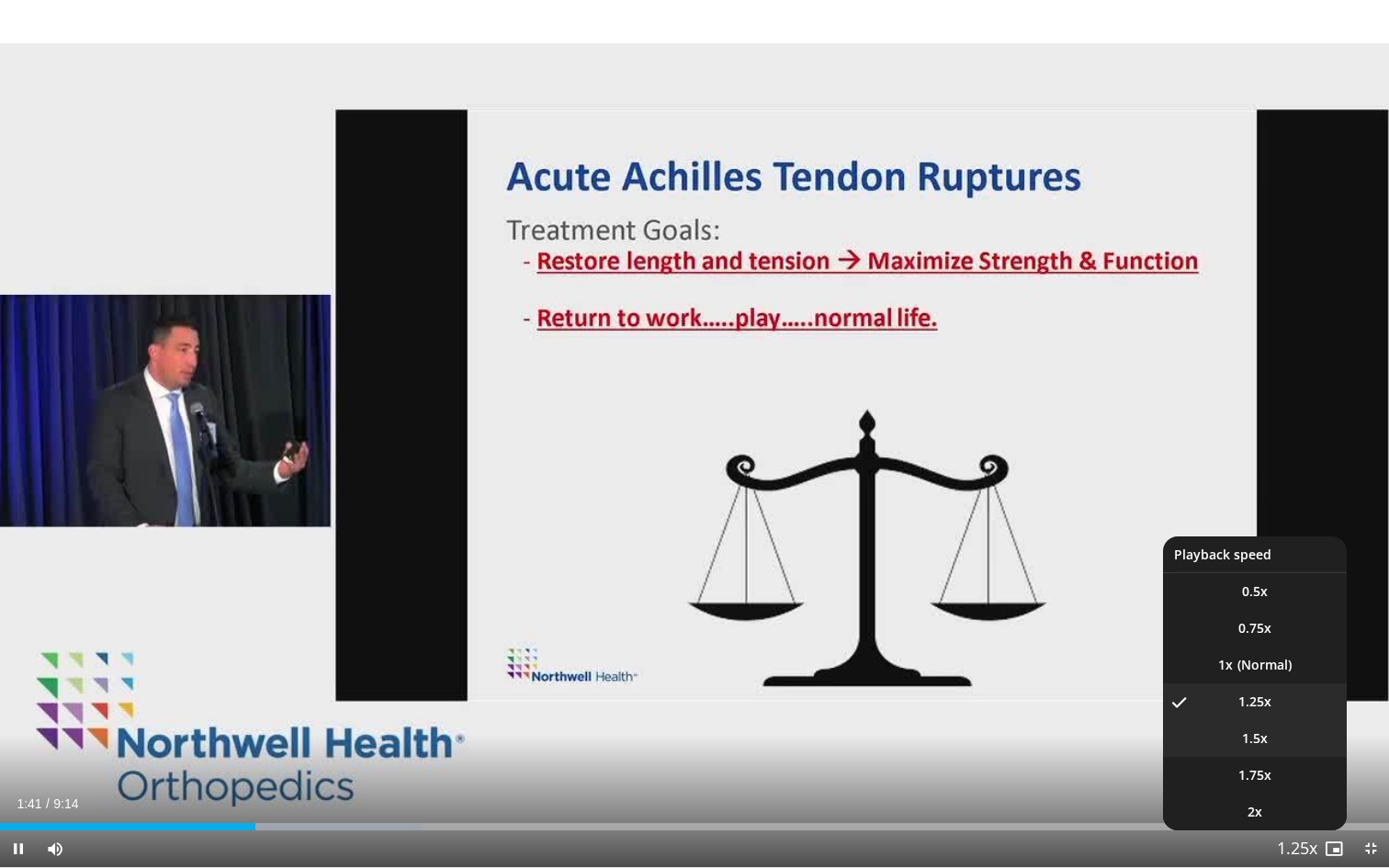 click on "1.5x" at bounding box center [1255, 738] 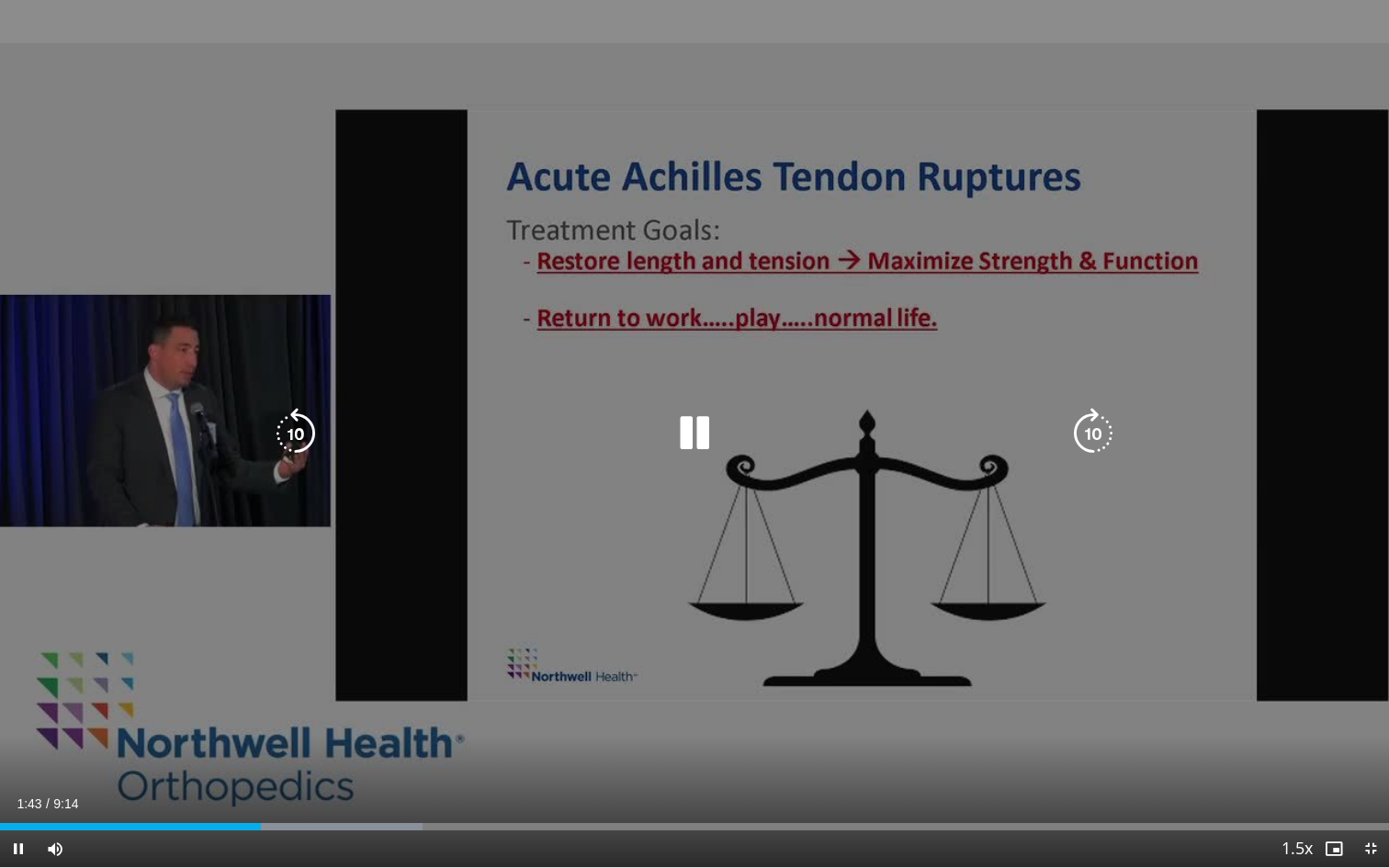 click on "10 seconds
Tap to unmute" at bounding box center (694, 434) 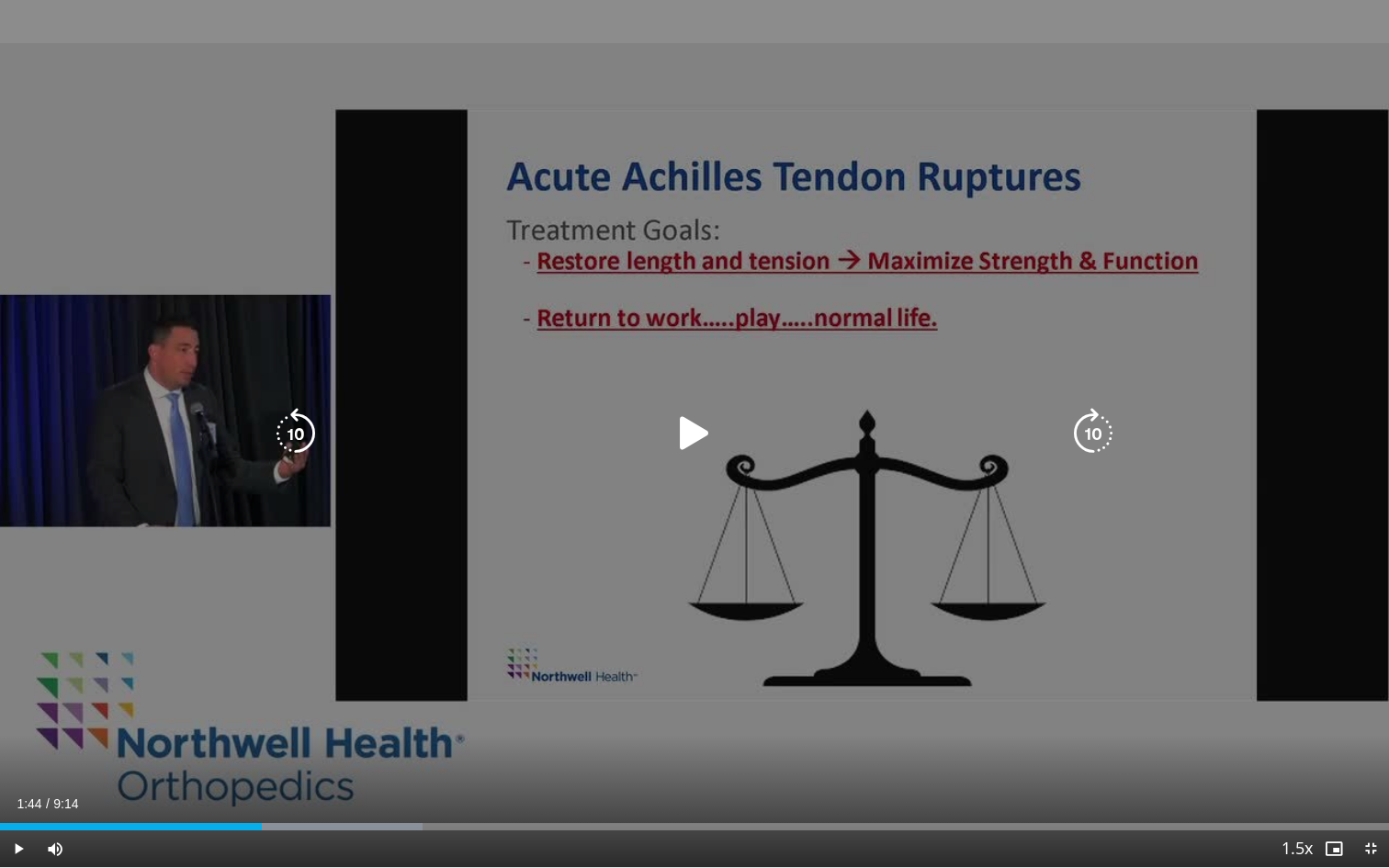 click on "10 seconds
Tap to unmute" at bounding box center [694, 434] 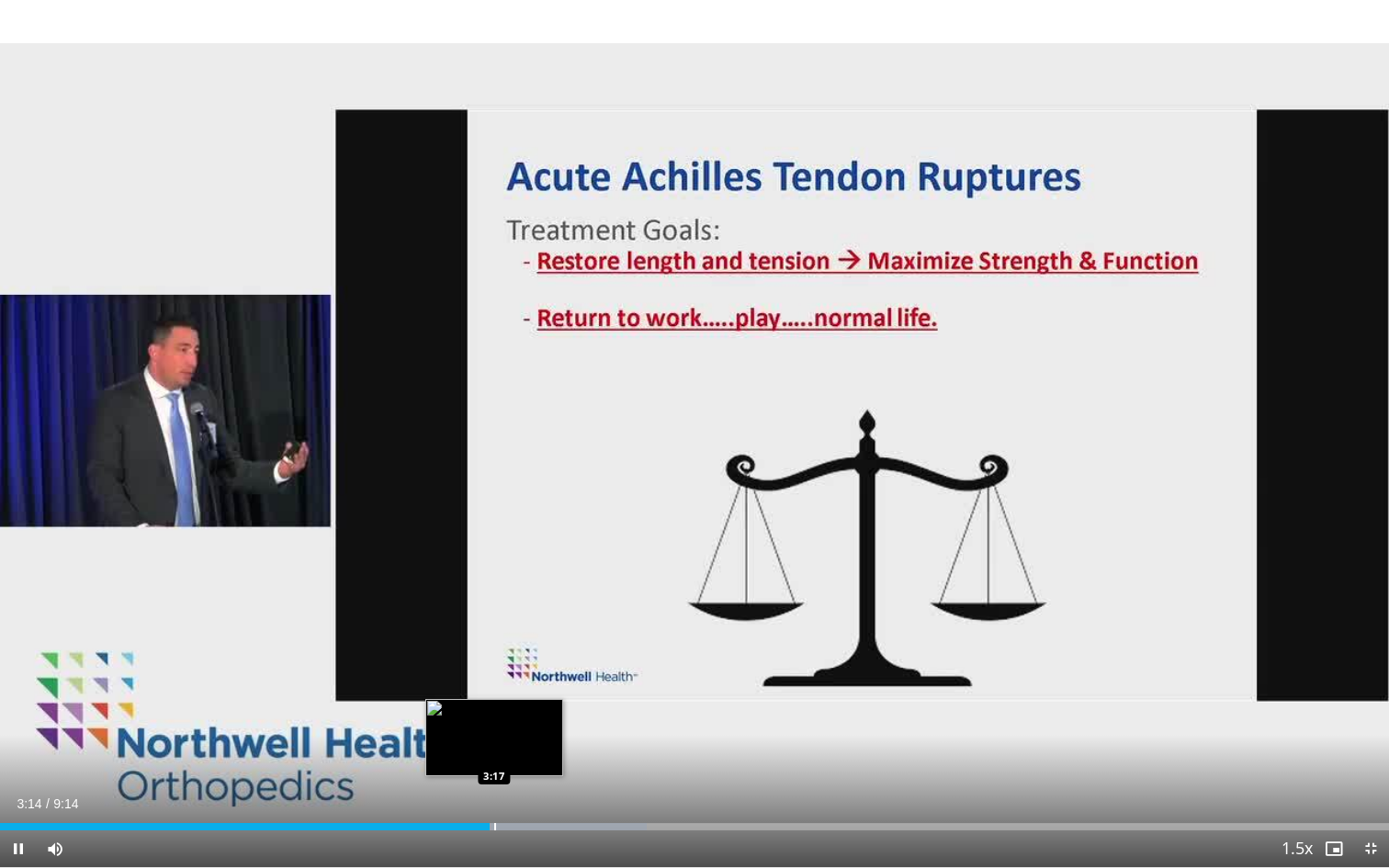 click at bounding box center [495, 827] 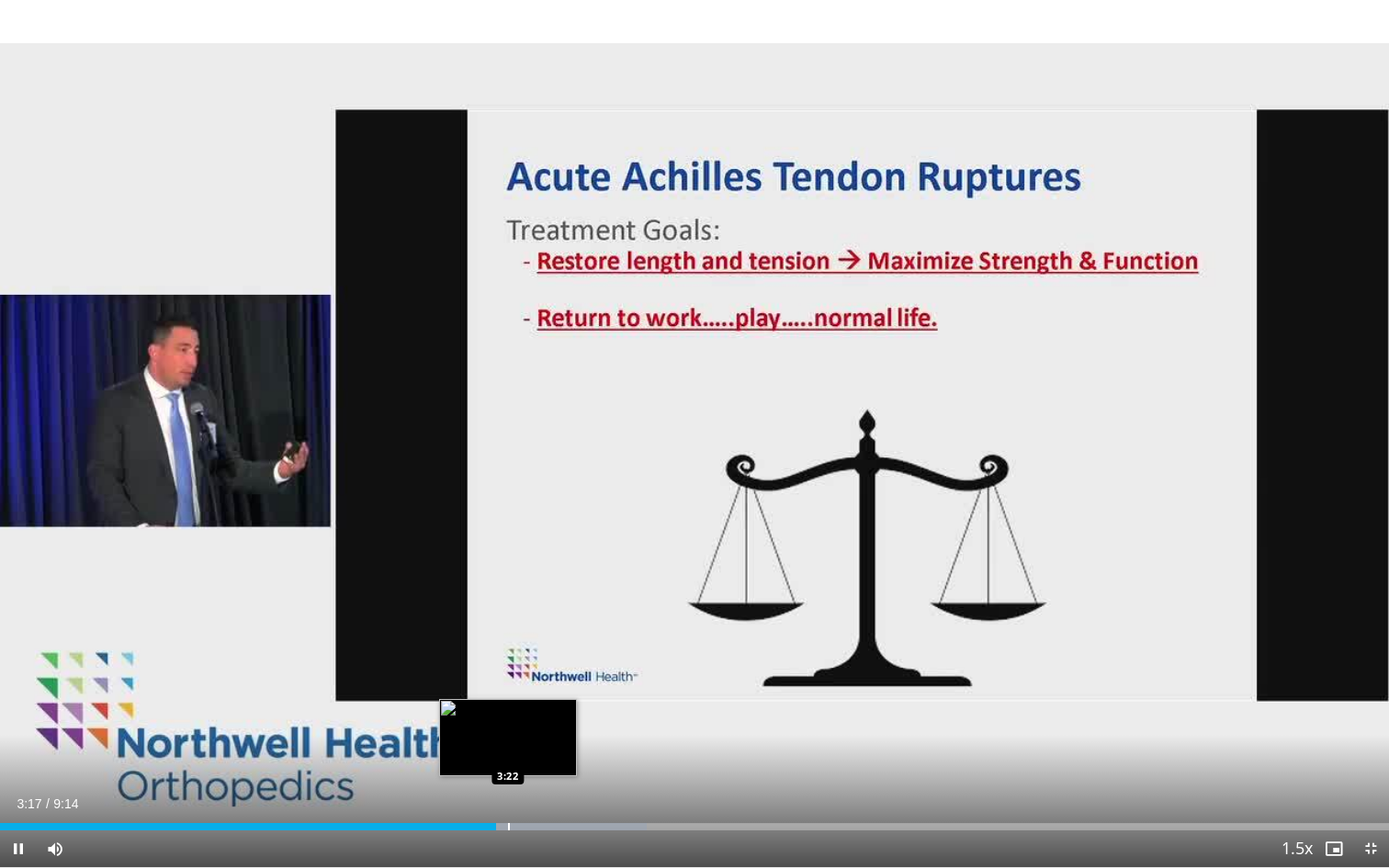 click at bounding box center [509, 827] 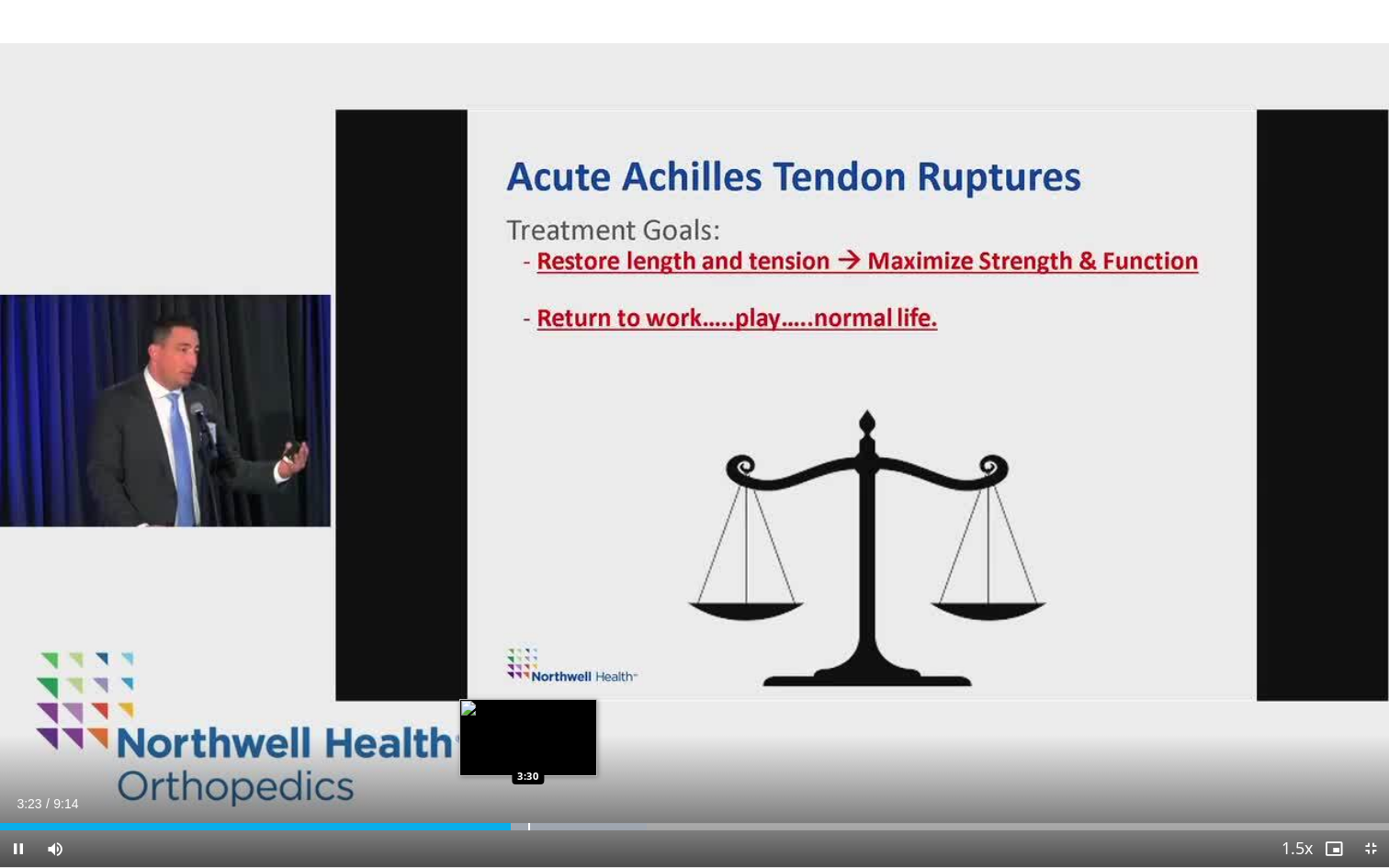 click at bounding box center (529, 827) 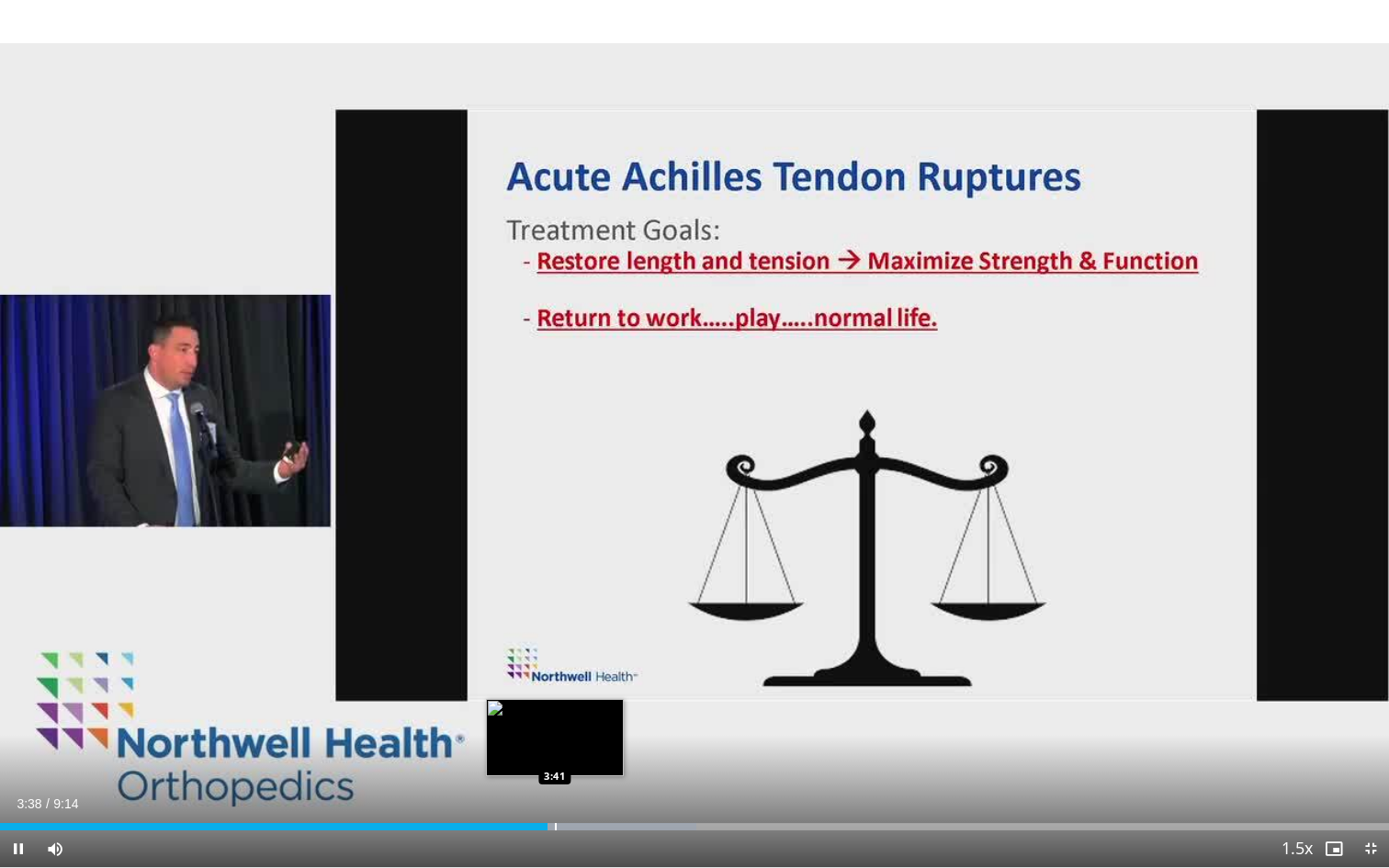 click at bounding box center [556, 827] 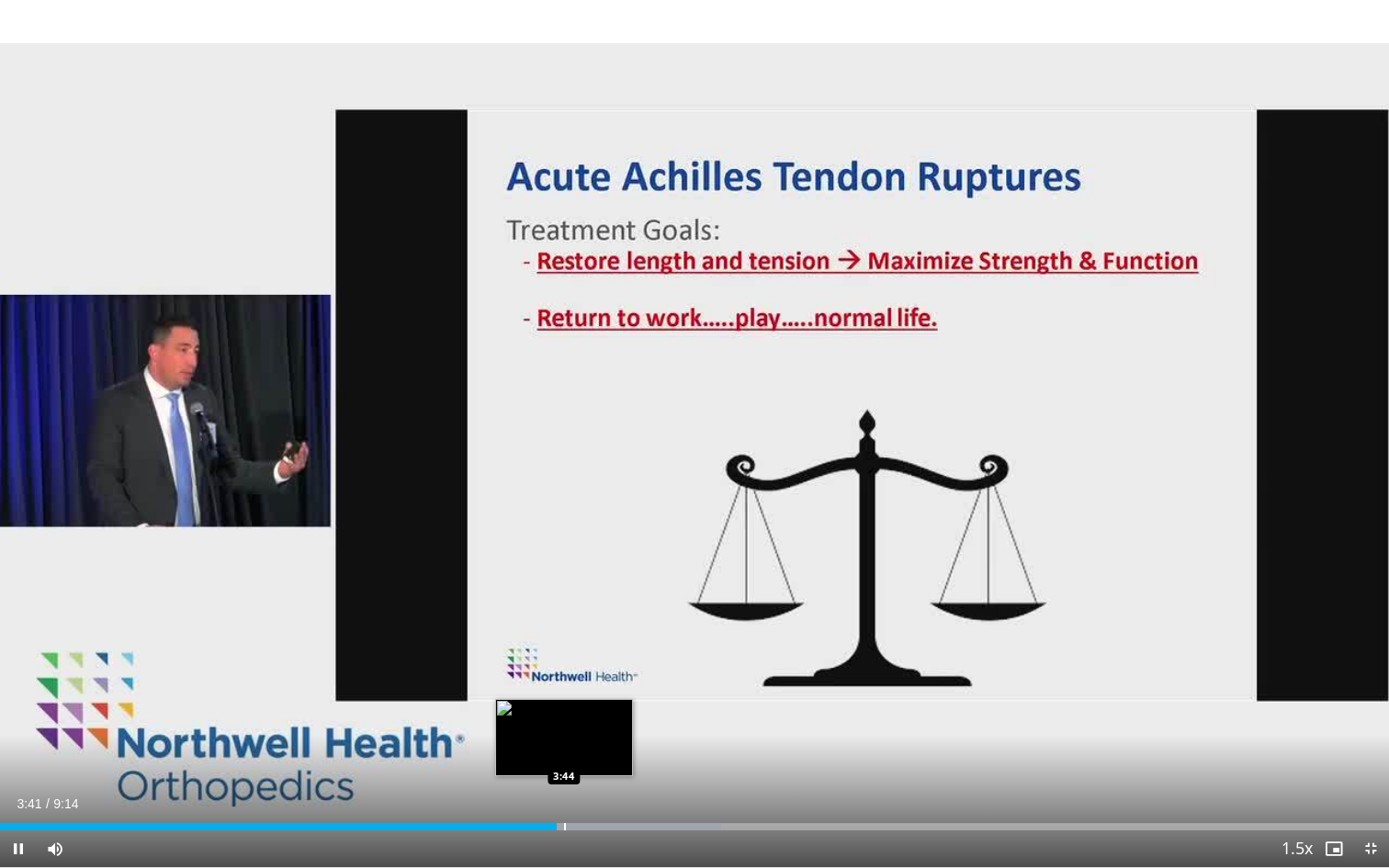 click at bounding box center [565, 827] 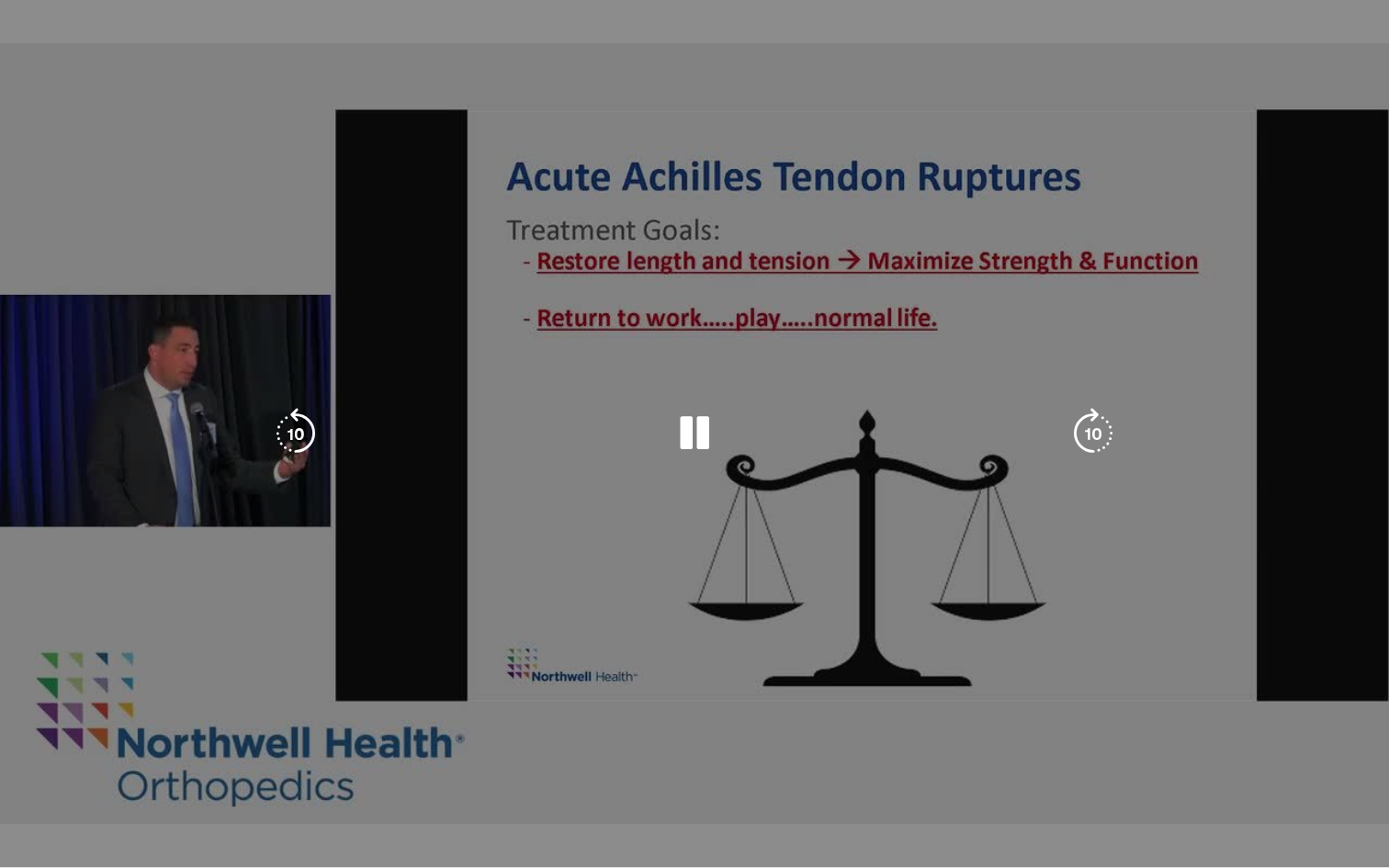 click at bounding box center (601, 863) 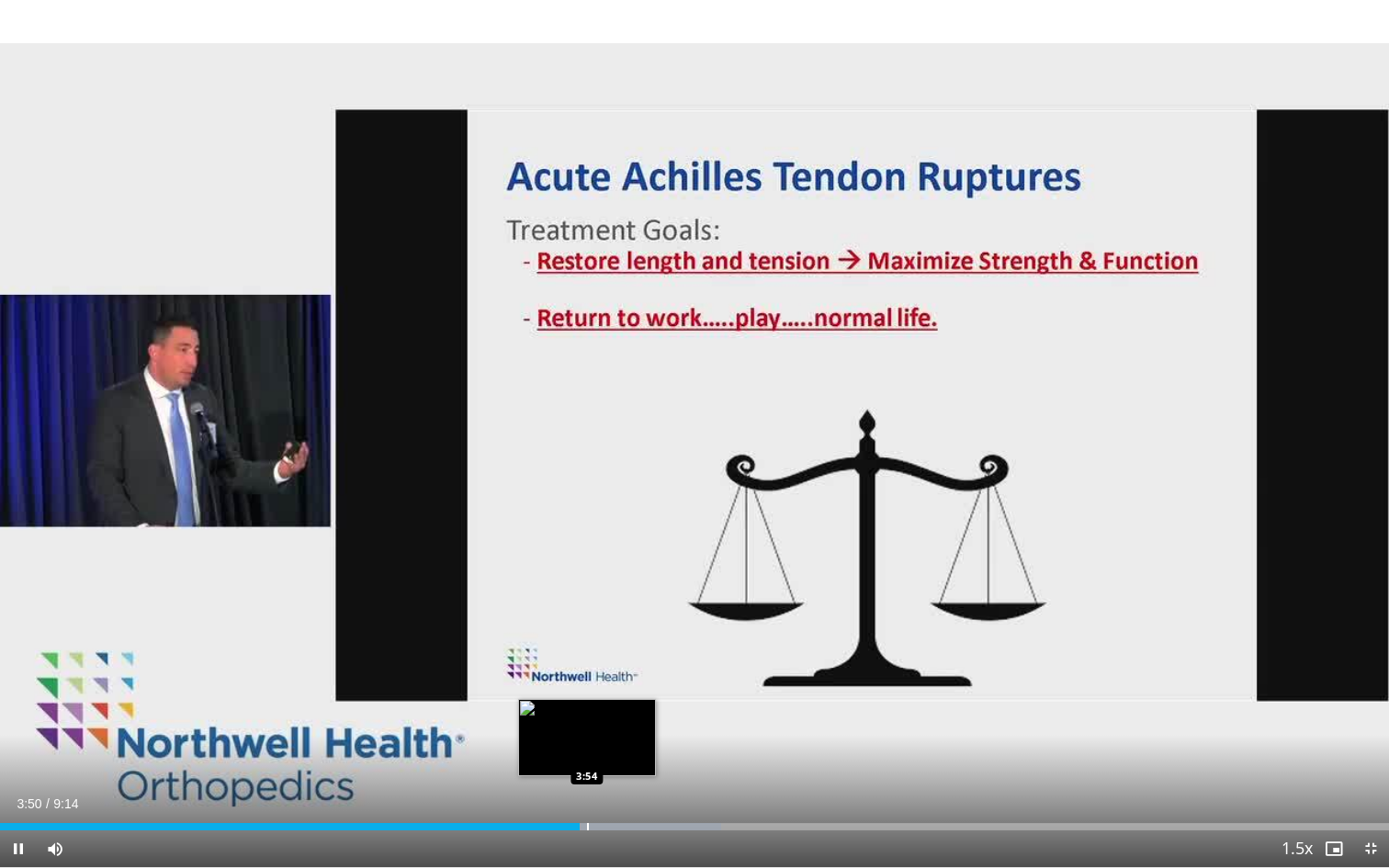 click at bounding box center [588, 827] 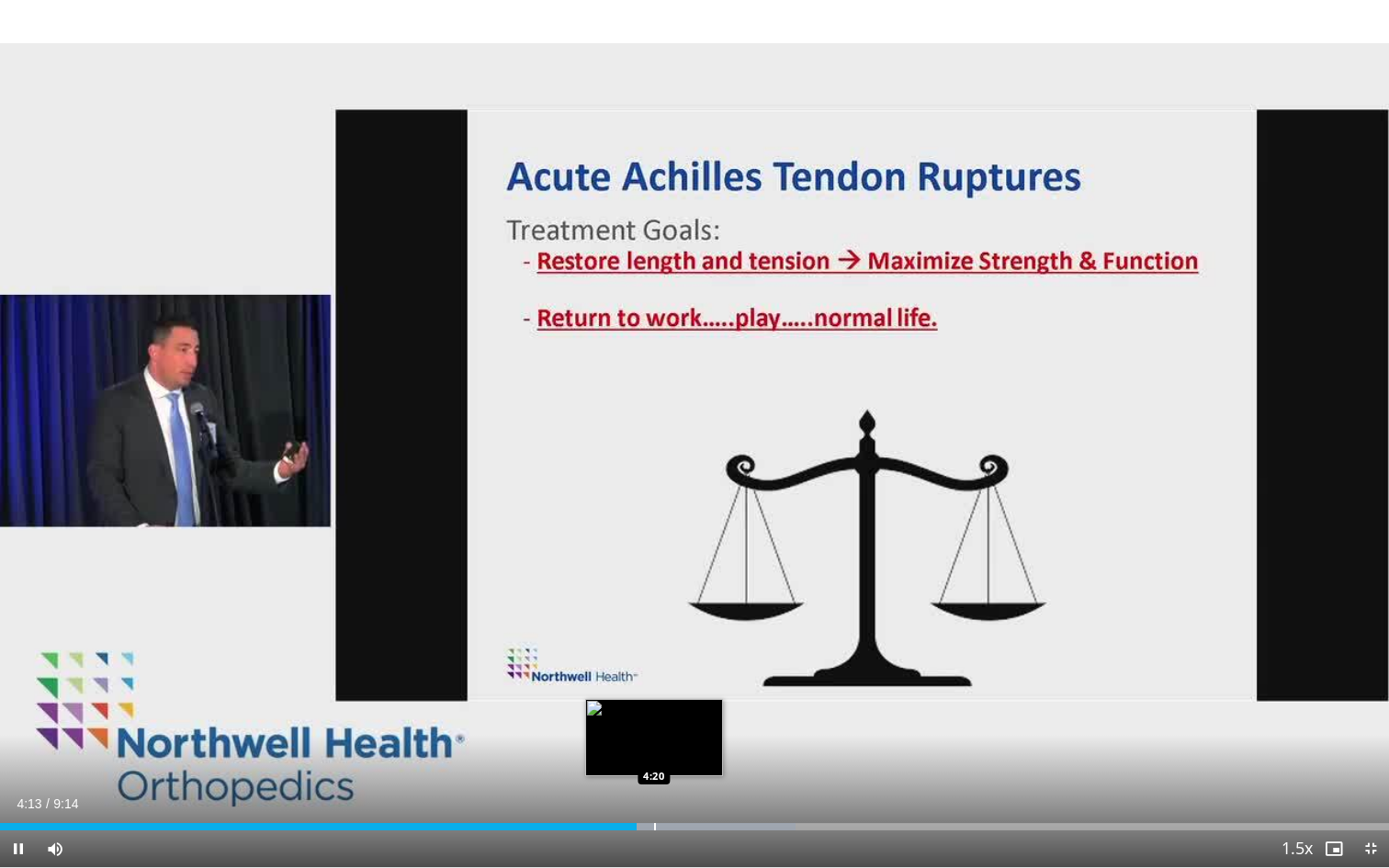 click at bounding box center [655, 827] 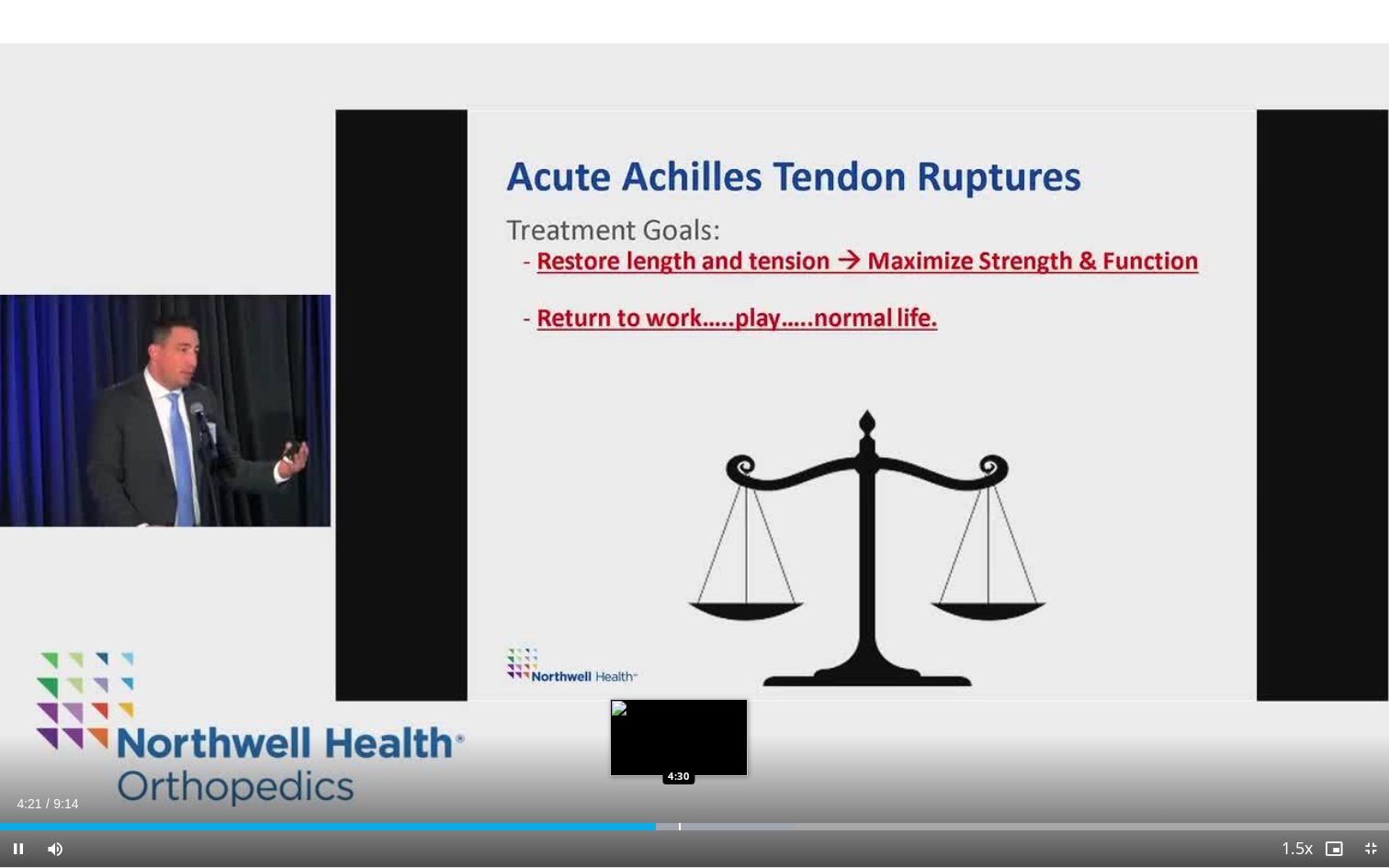click at bounding box center (680, 827) 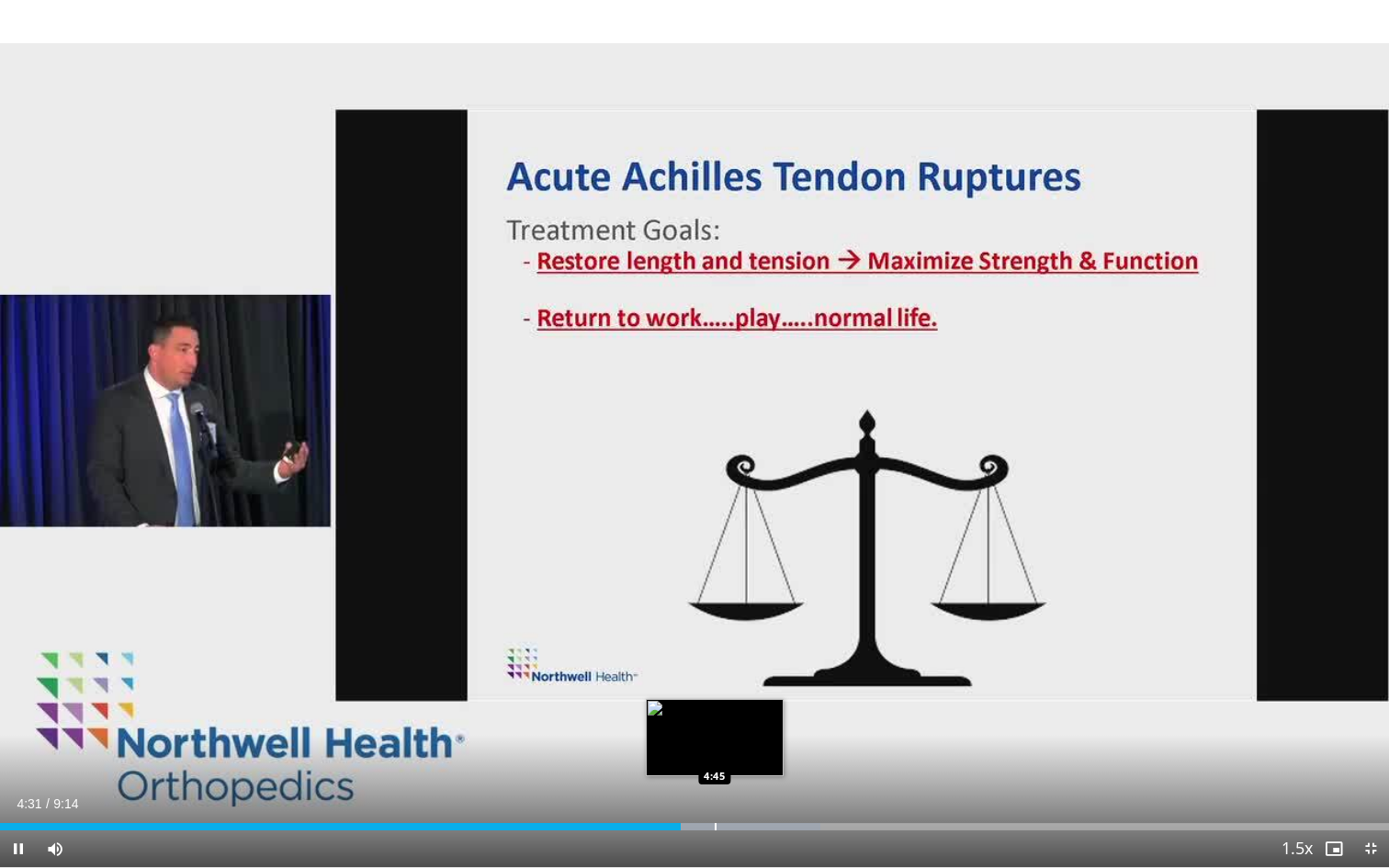 click at bounding box center (716, 827) 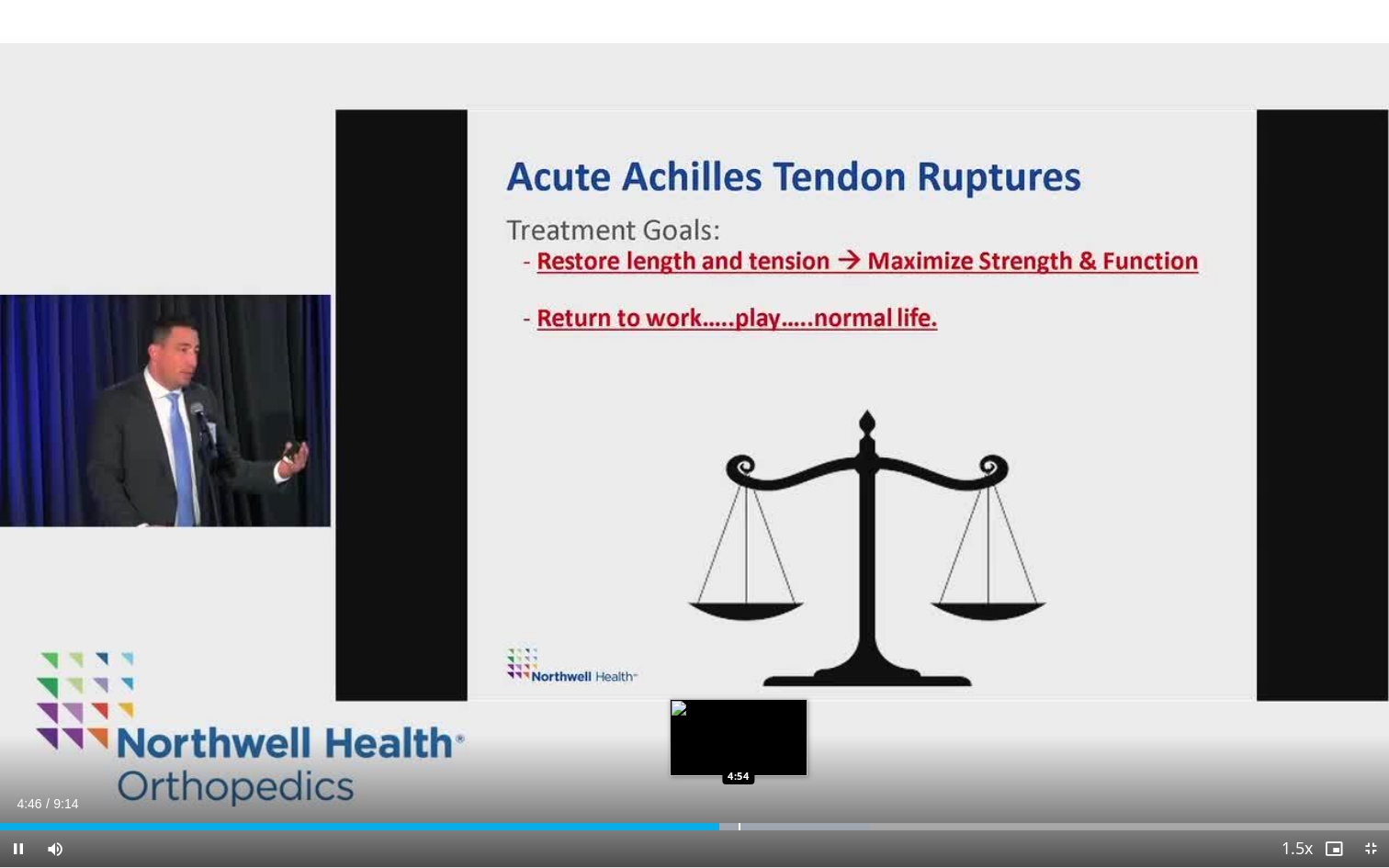 click at bounding box center [740, 827] 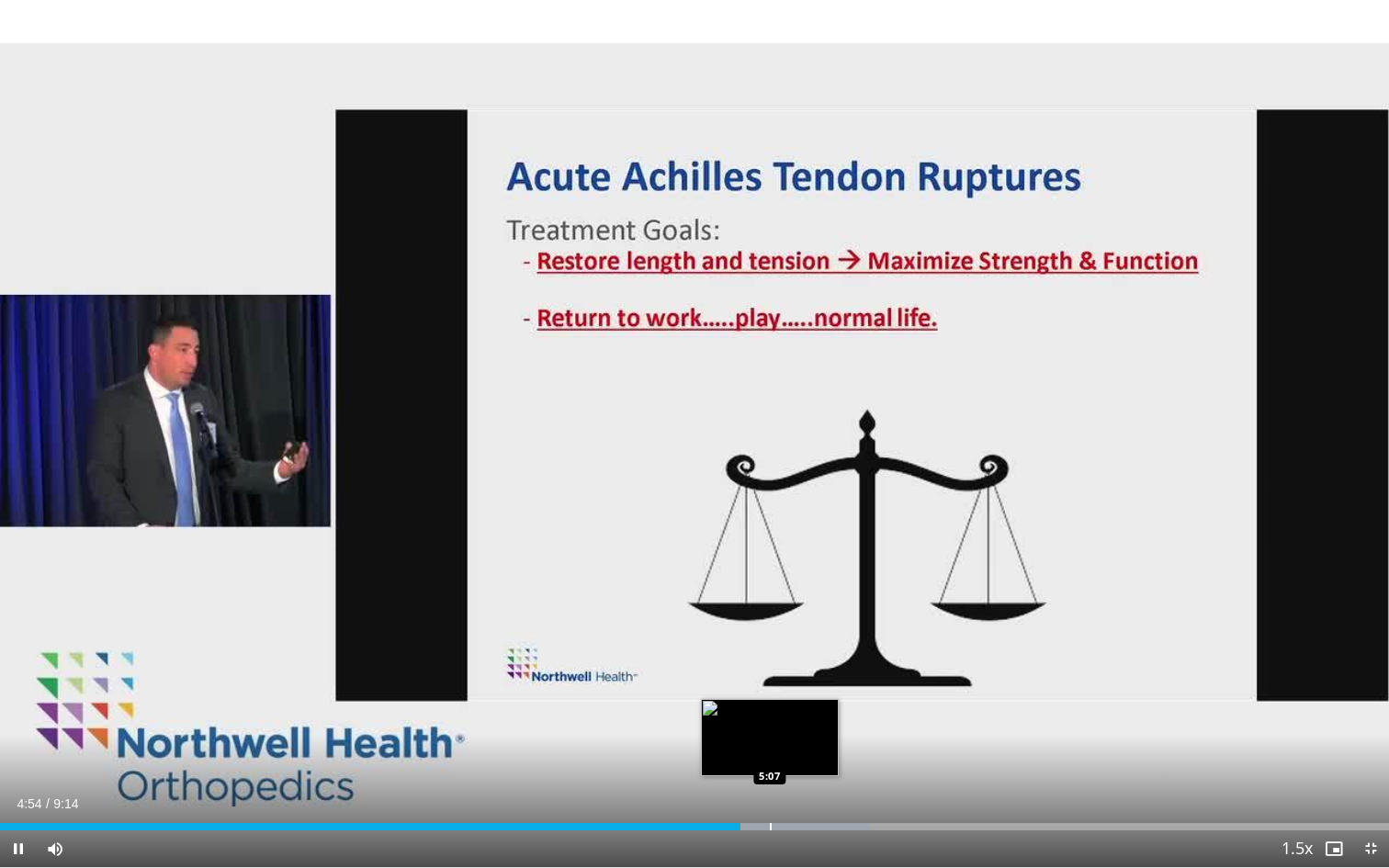 click at bounding box center [771, 827] 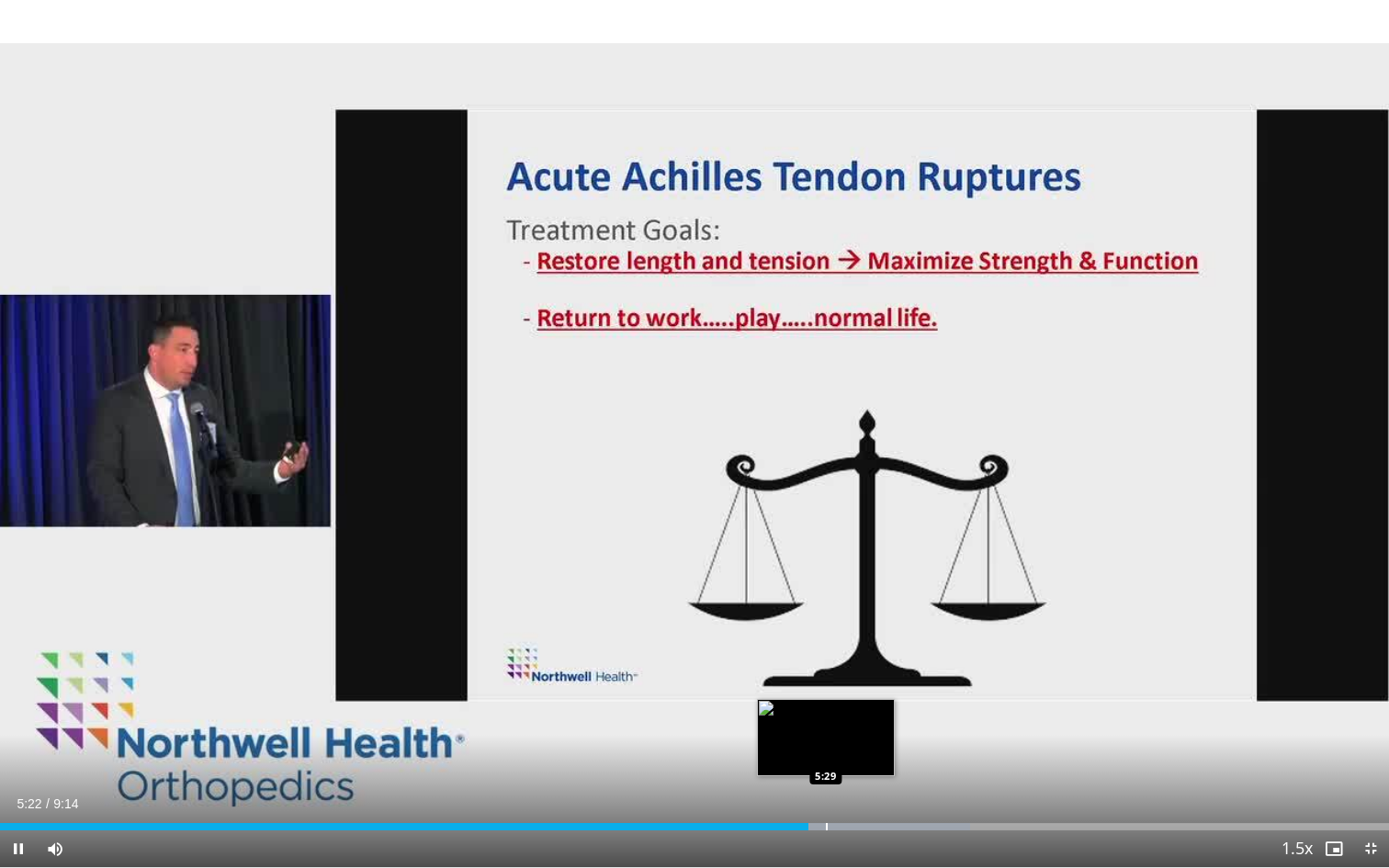 click at bounding box center [827, 827] 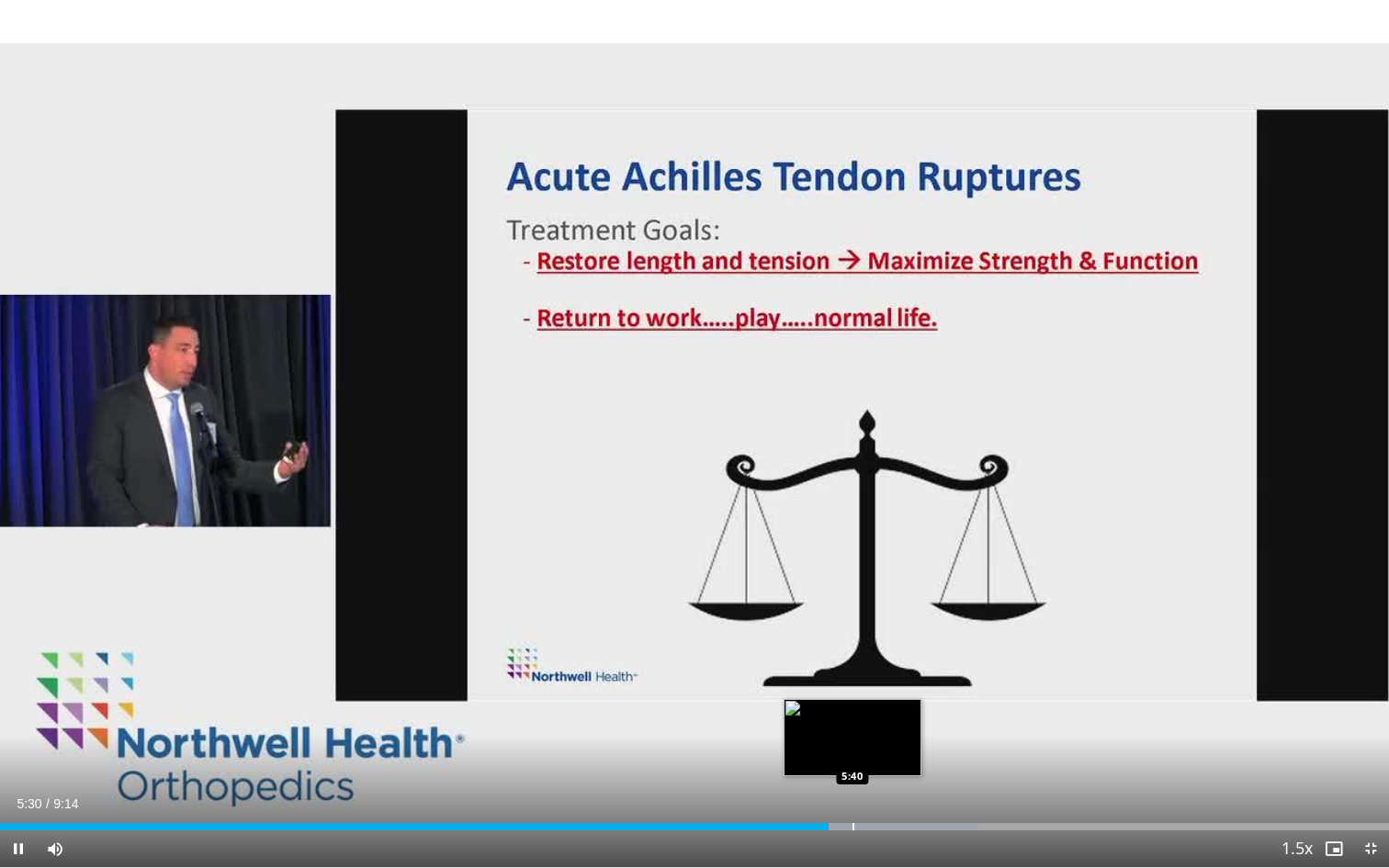 click at bounding box center (853, 827) 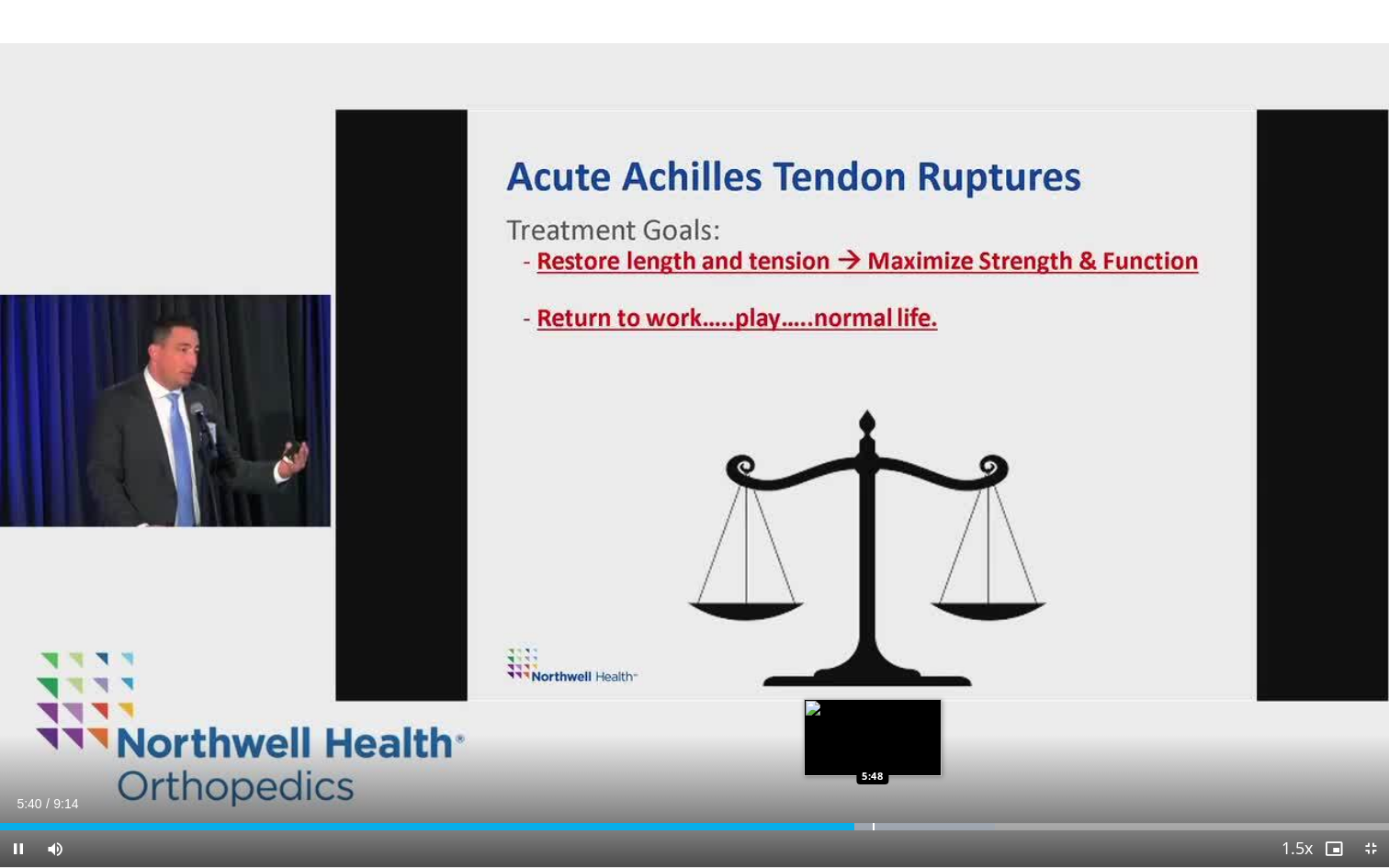 click at bounding box center (874, 827) 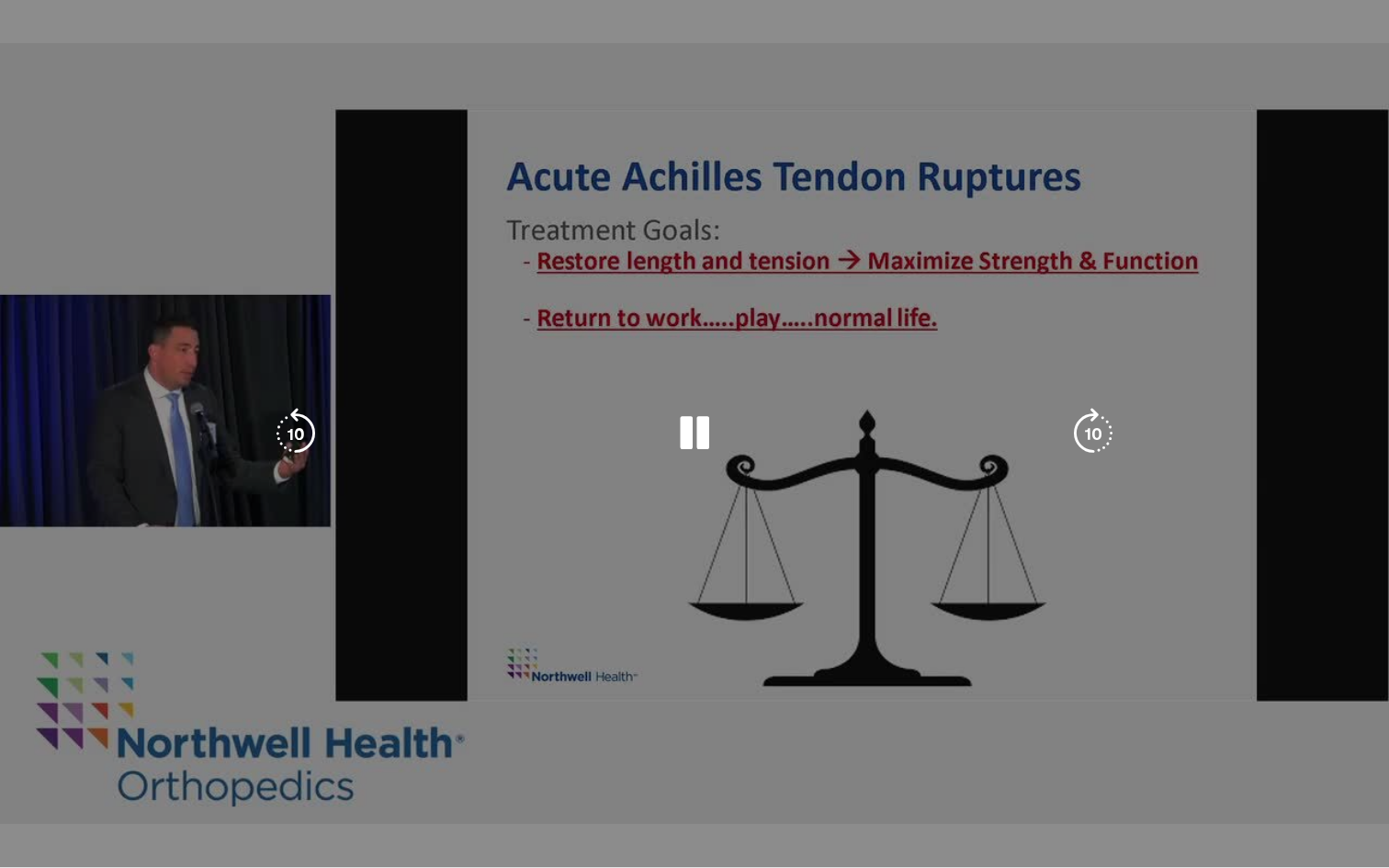 click at bounding box center (0, 0) 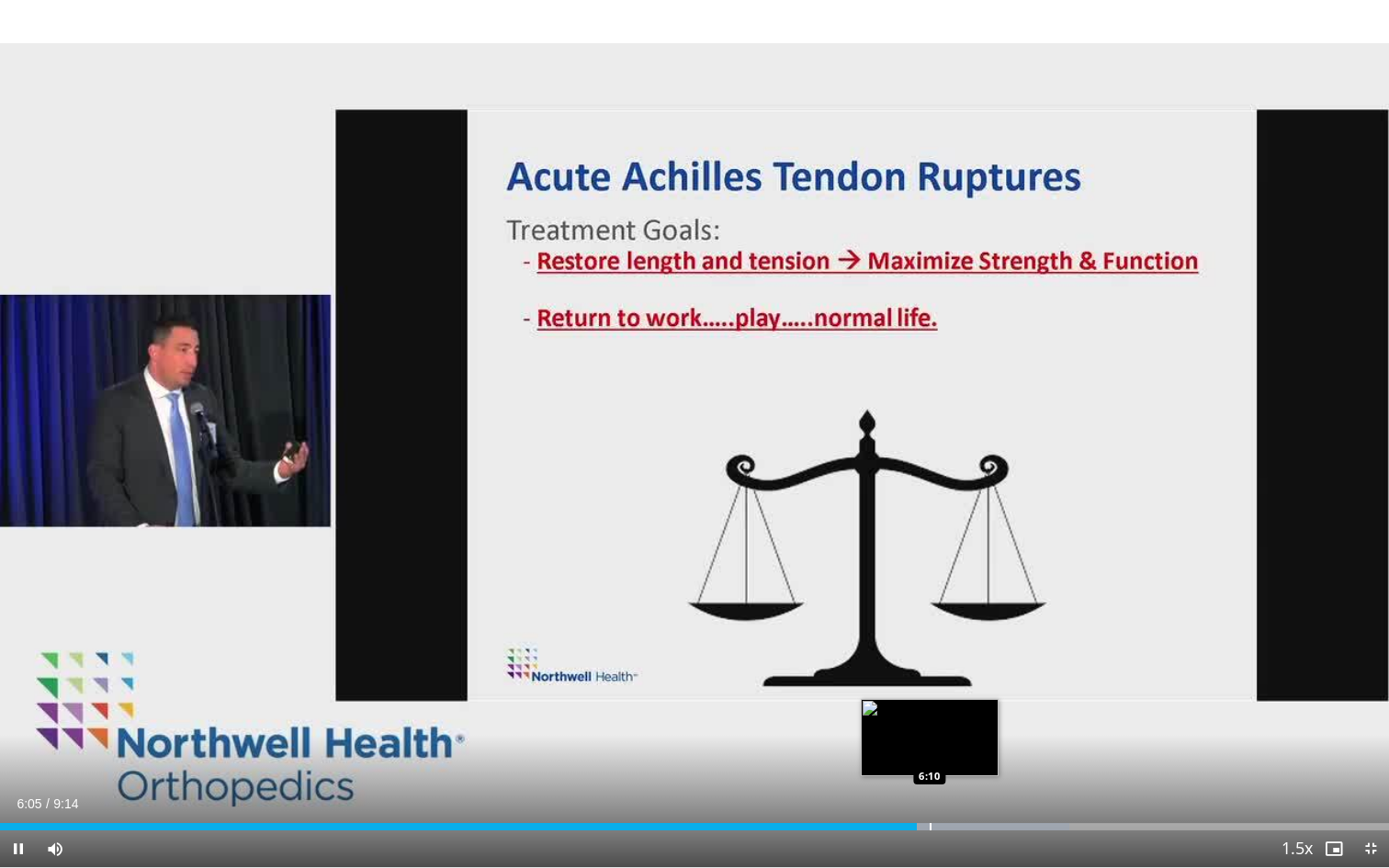 click at bounding box center (931, 827) 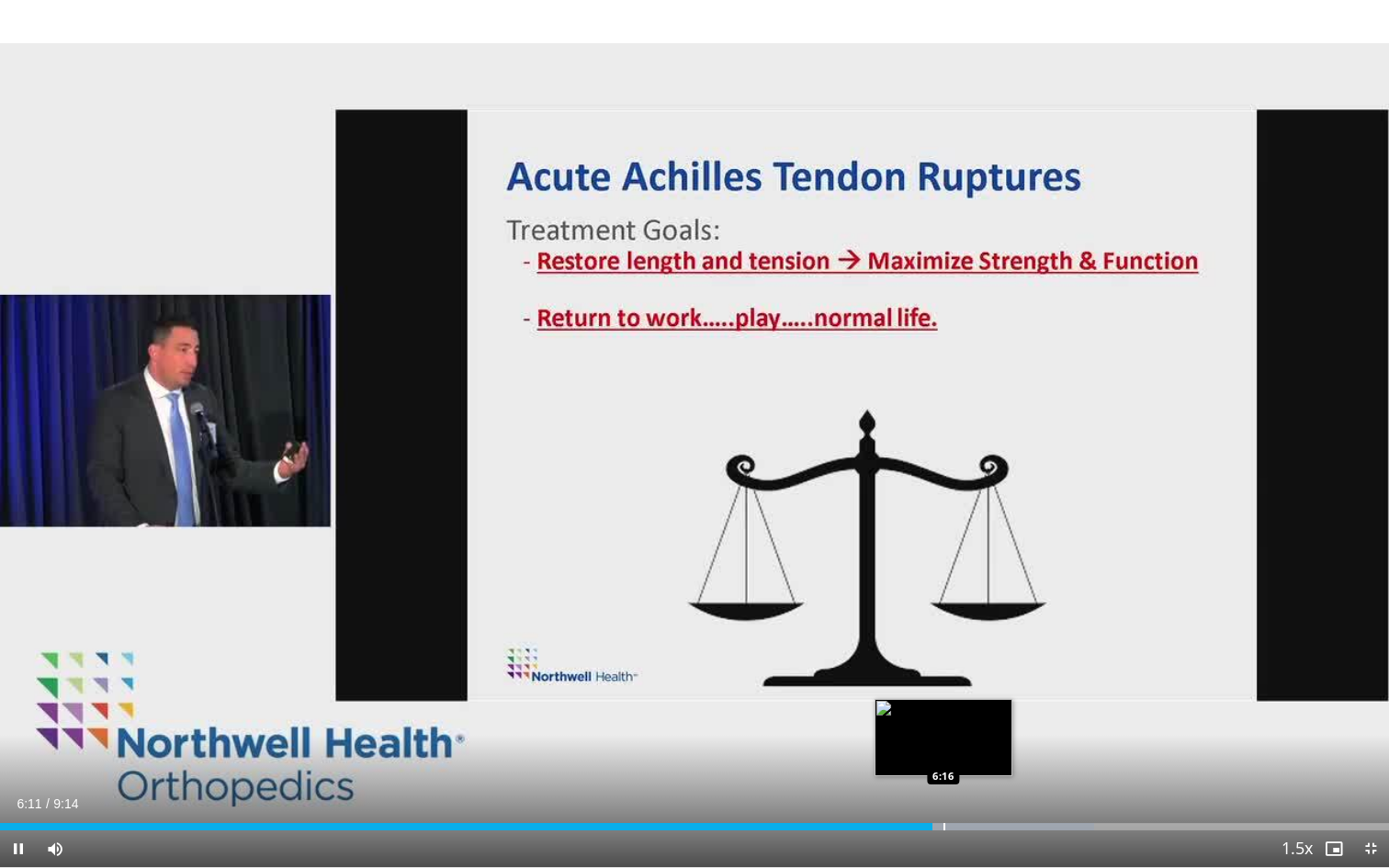 click at bounding box center (944, 827) 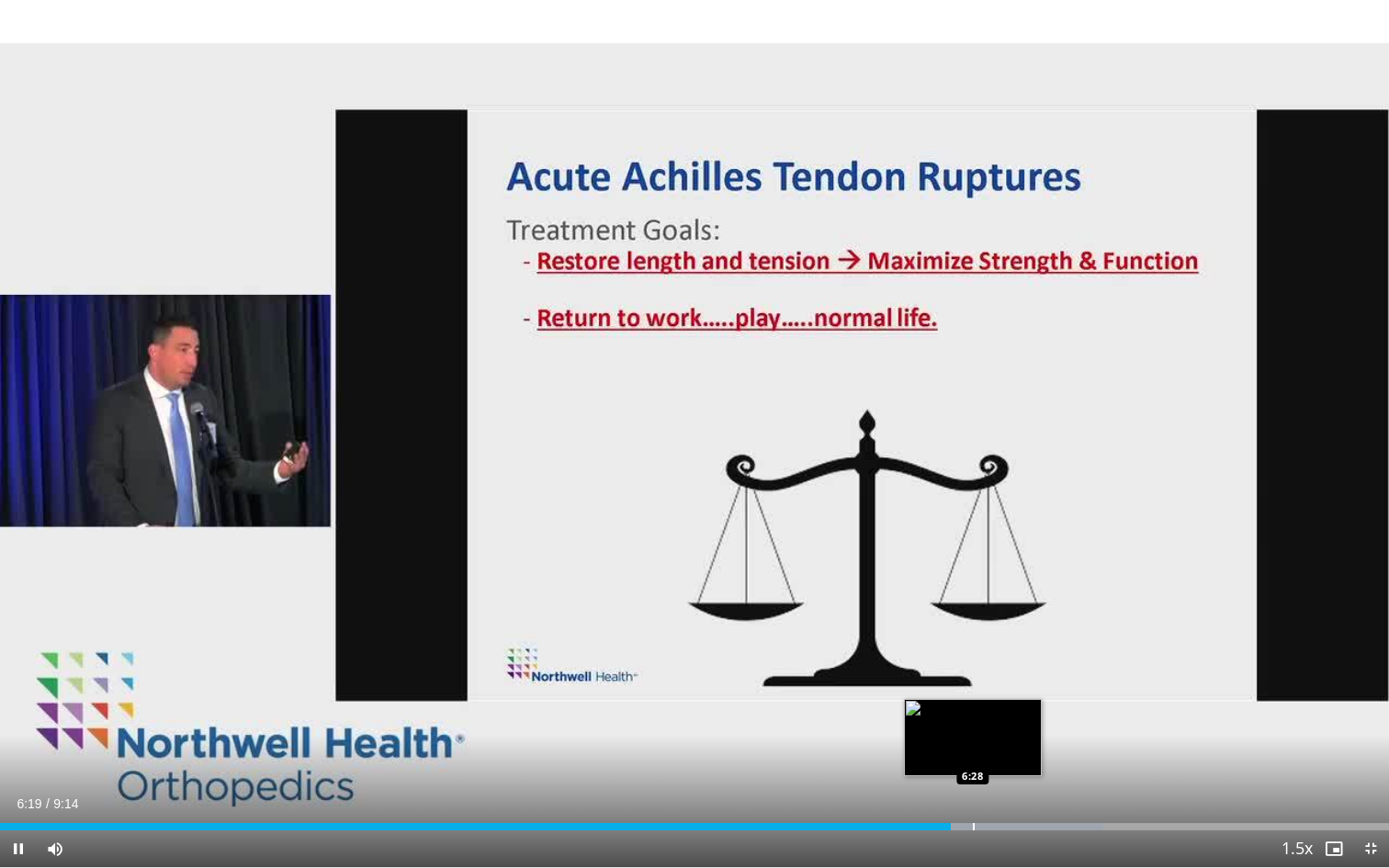 click on "Loaded :  79.42% 6:19 6:28" at bounding box center (694, 821) 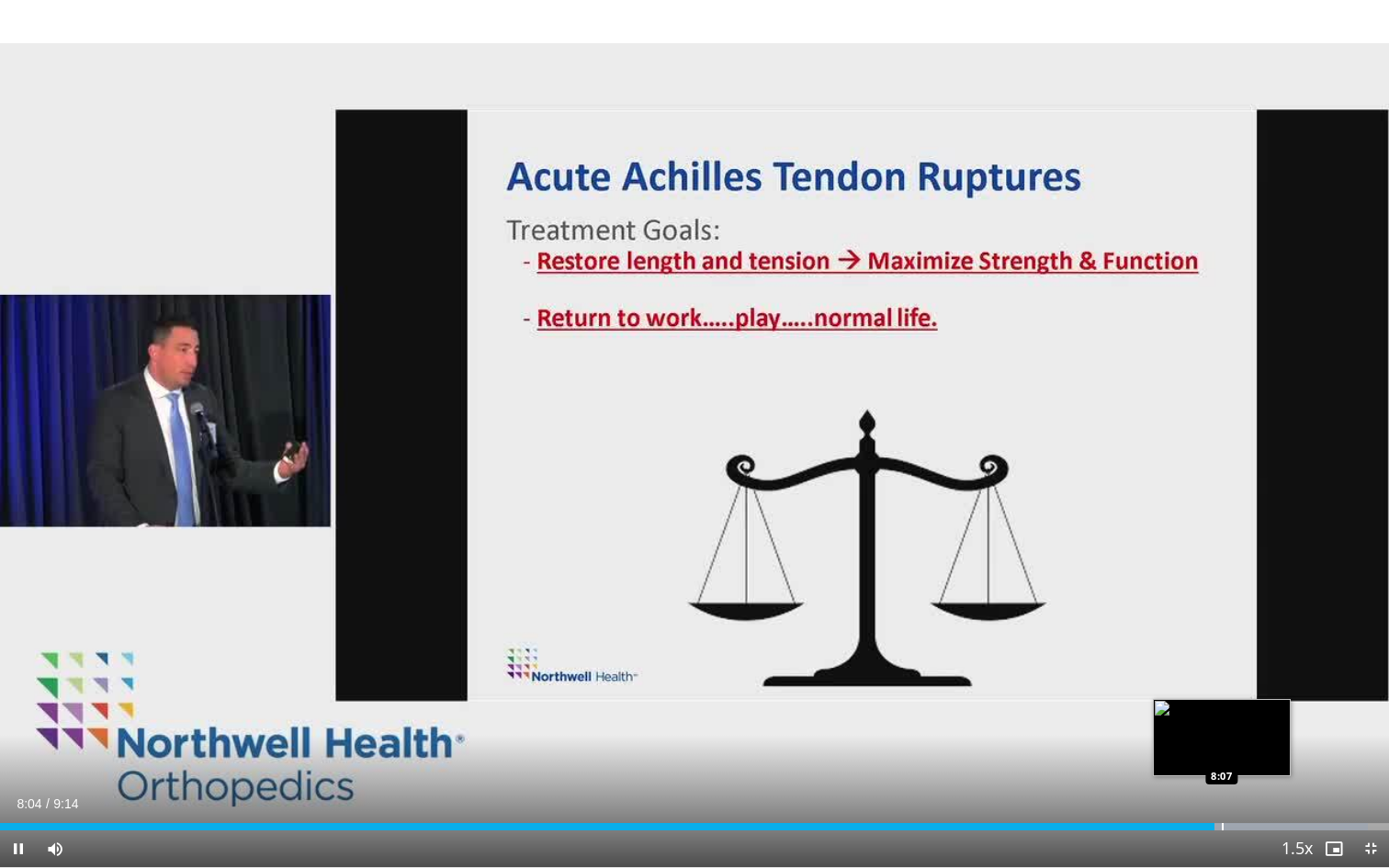 click at bounding box center [1223, 827] 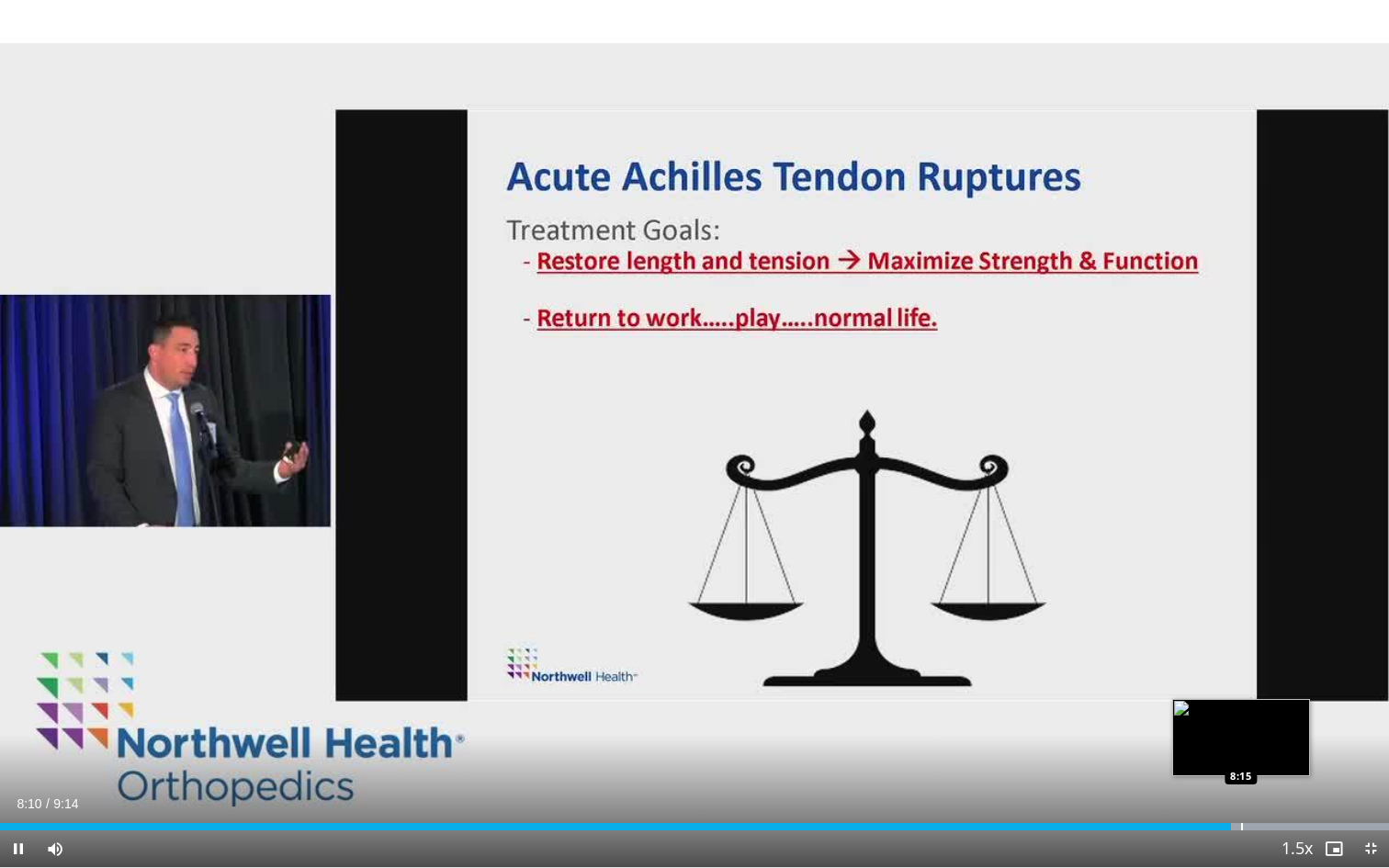 click at bounding box center [1242, 827] 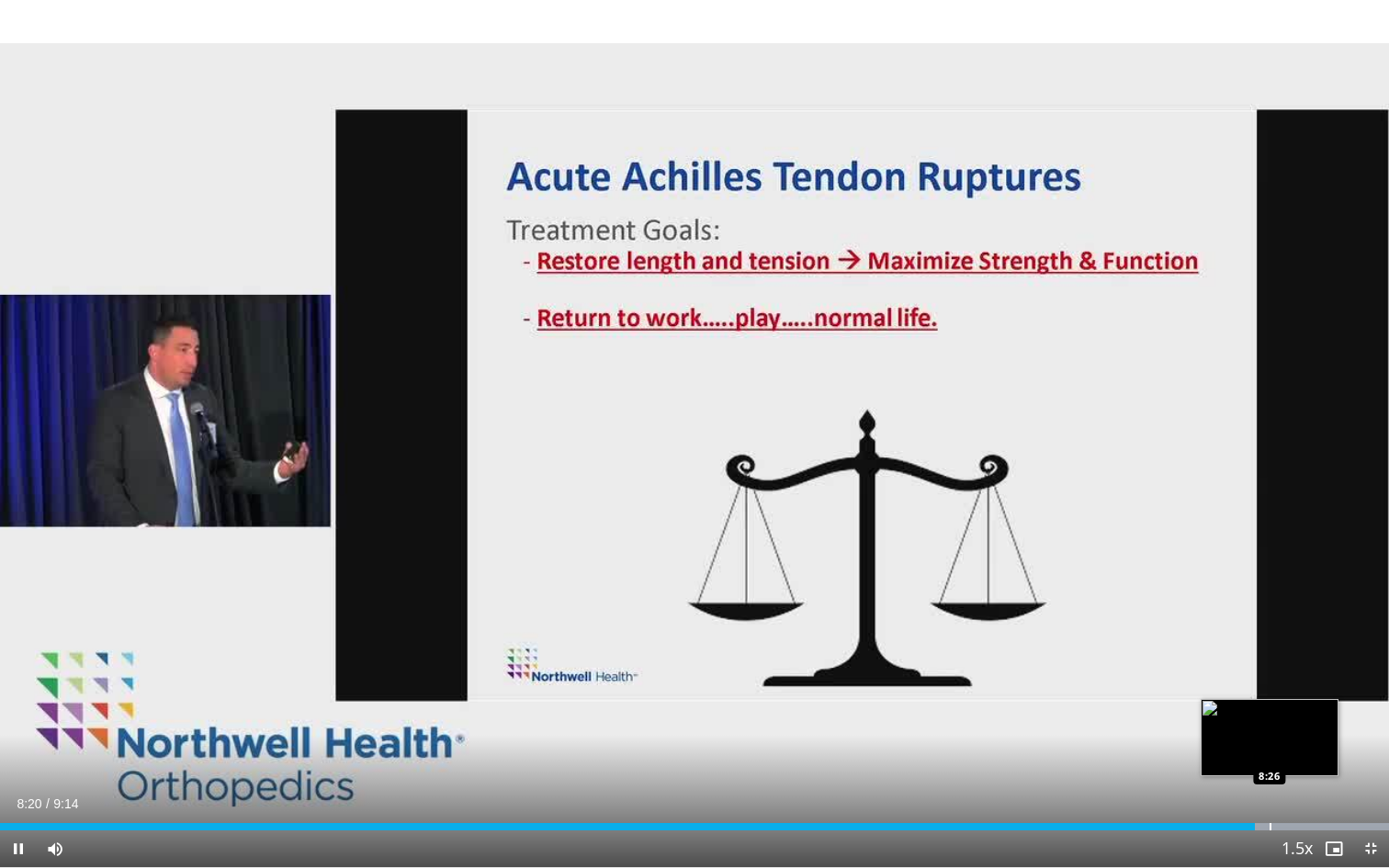 click on "Loaded :  100.00% 8:20 8:26" at bounding box center [694, 821] 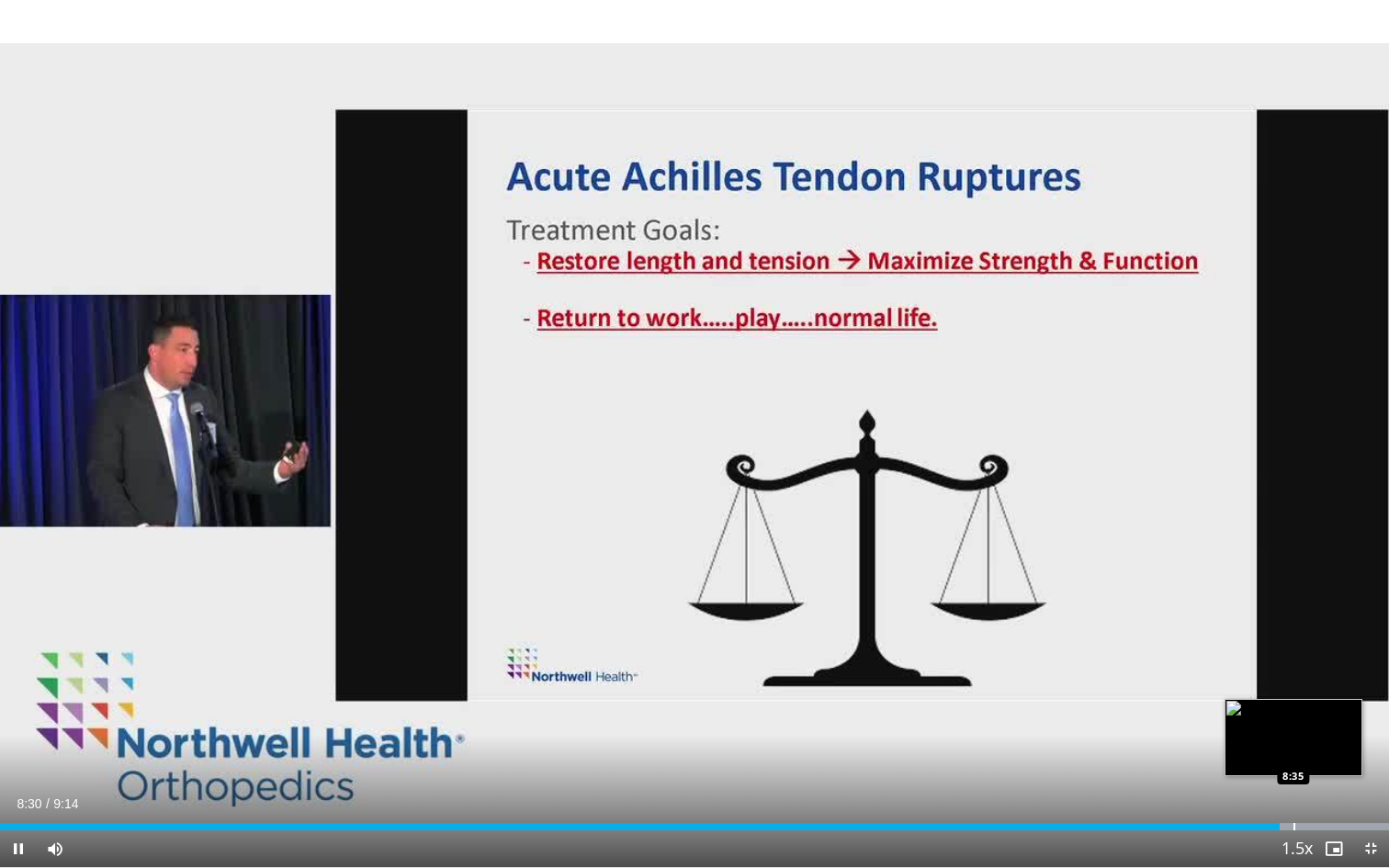 click on "Loaded :  100.00% 8:30 8:35" at bounding box center [694, 821] 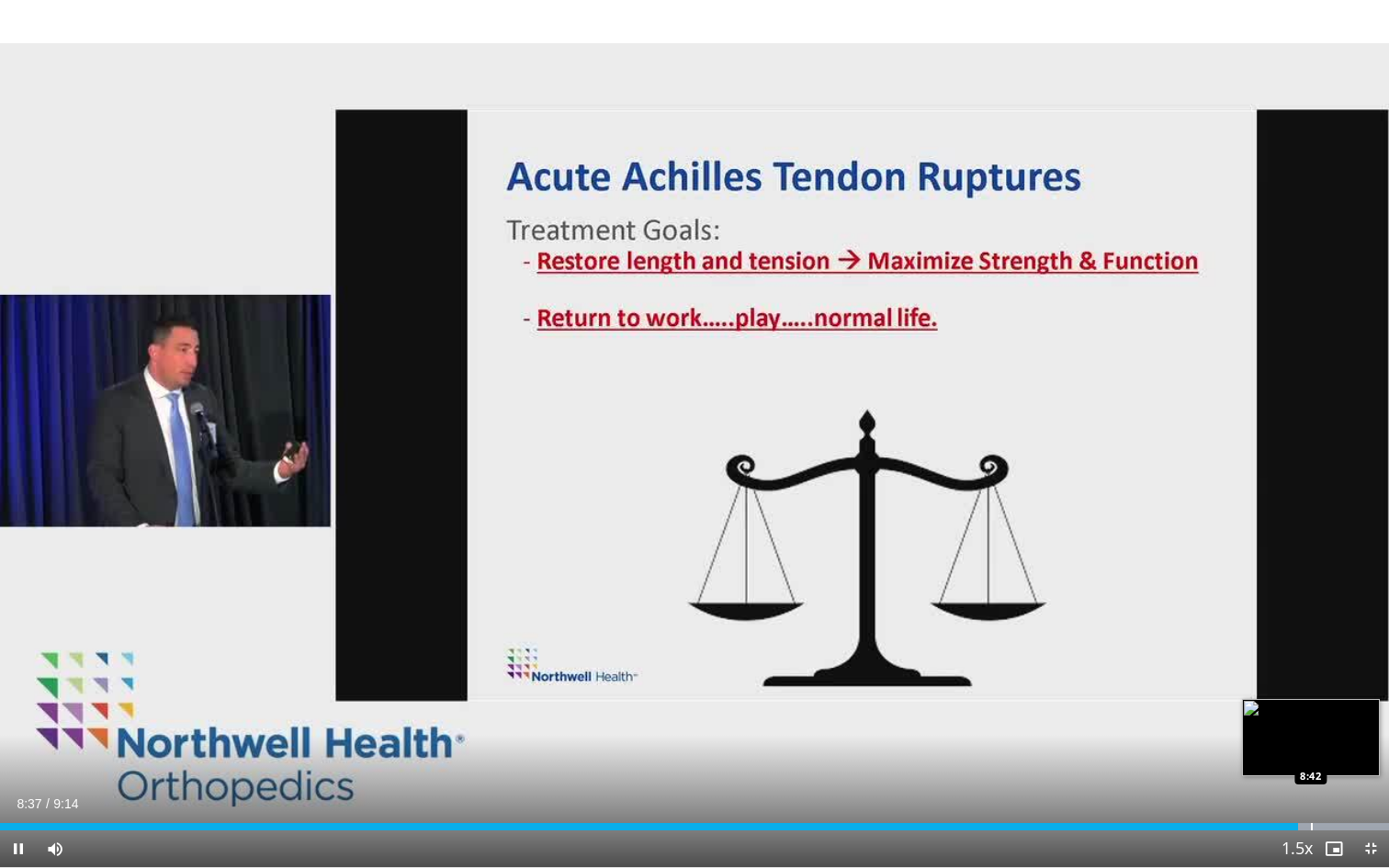 click on "Loaded :  100.00% 8:37 8:42" at bounding box center [694, 821] 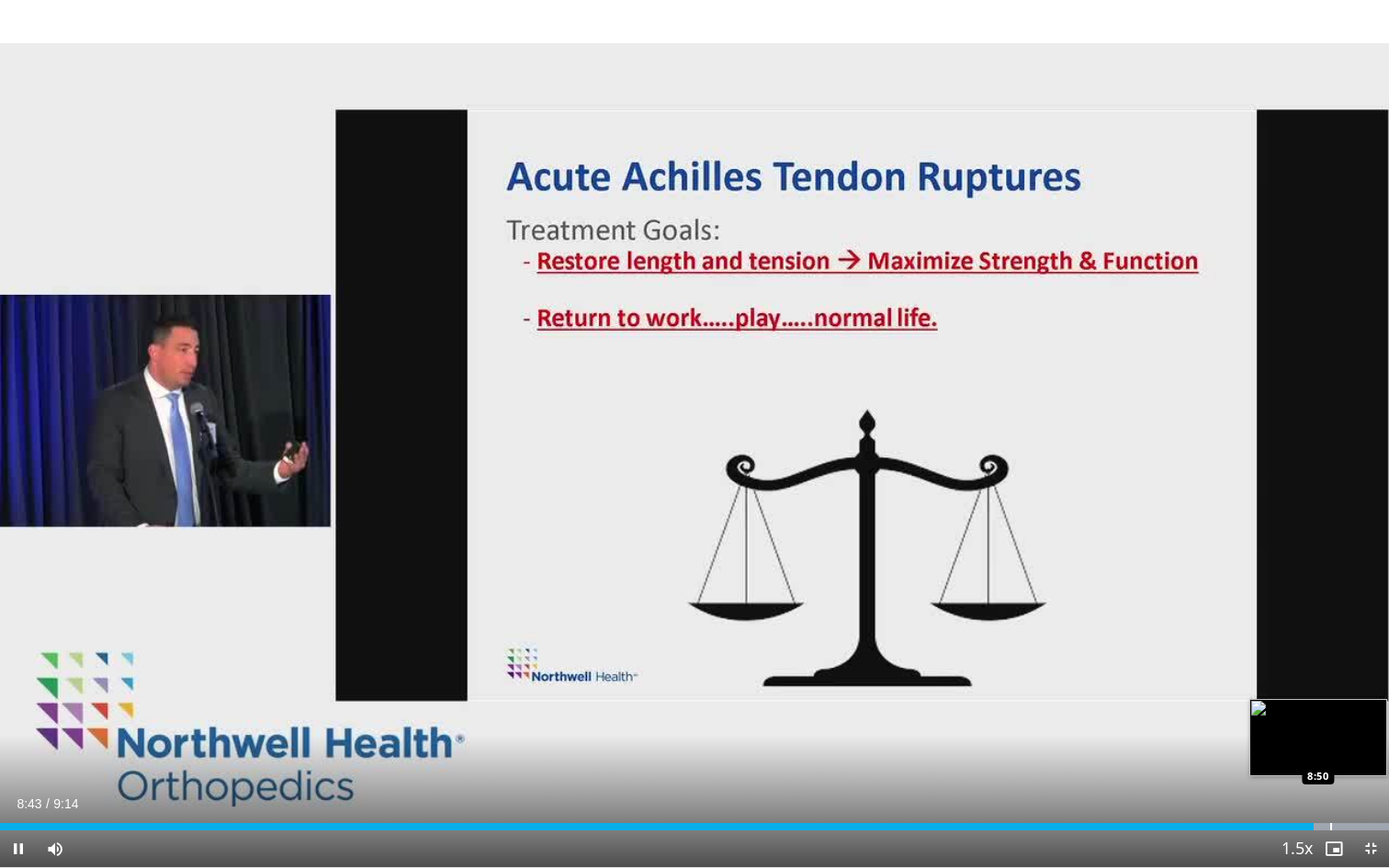 click at bounding box center (1331, 827) 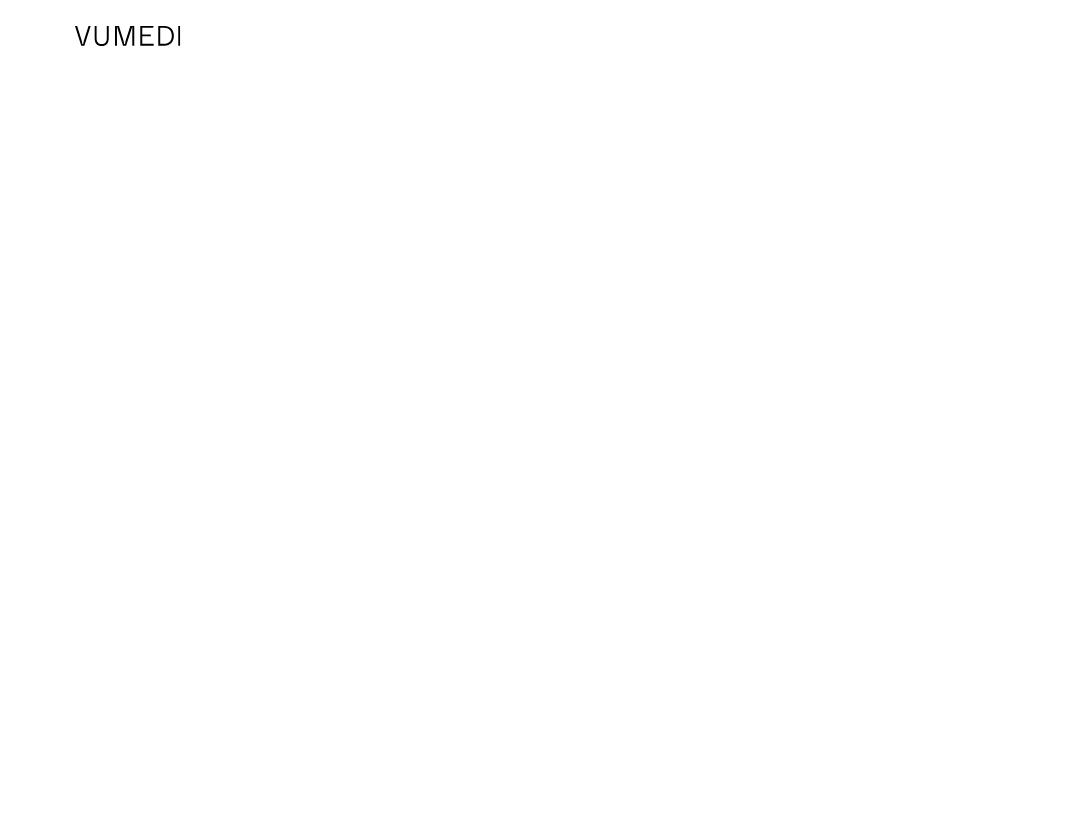 scroll, scrollTop: 0, scrollLeft: 0, axis: both 